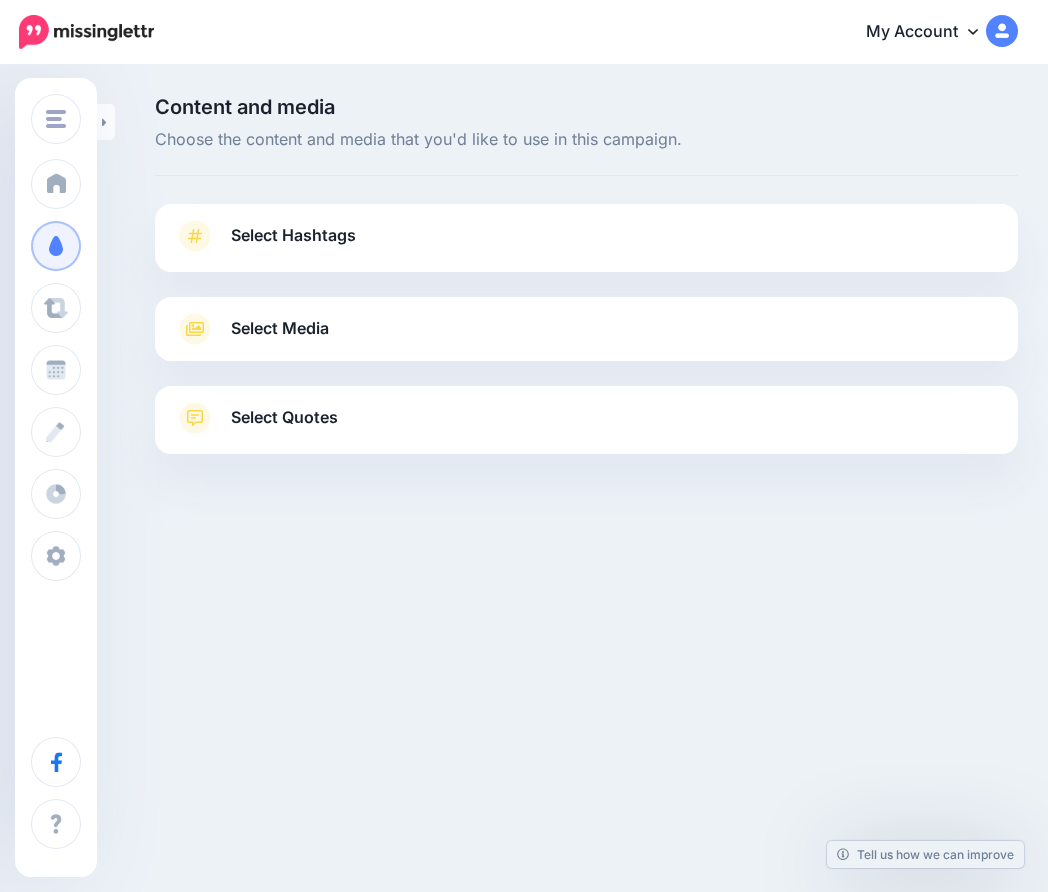 scroll, scrollTop: 0, scrollLeft: 0, axis: both 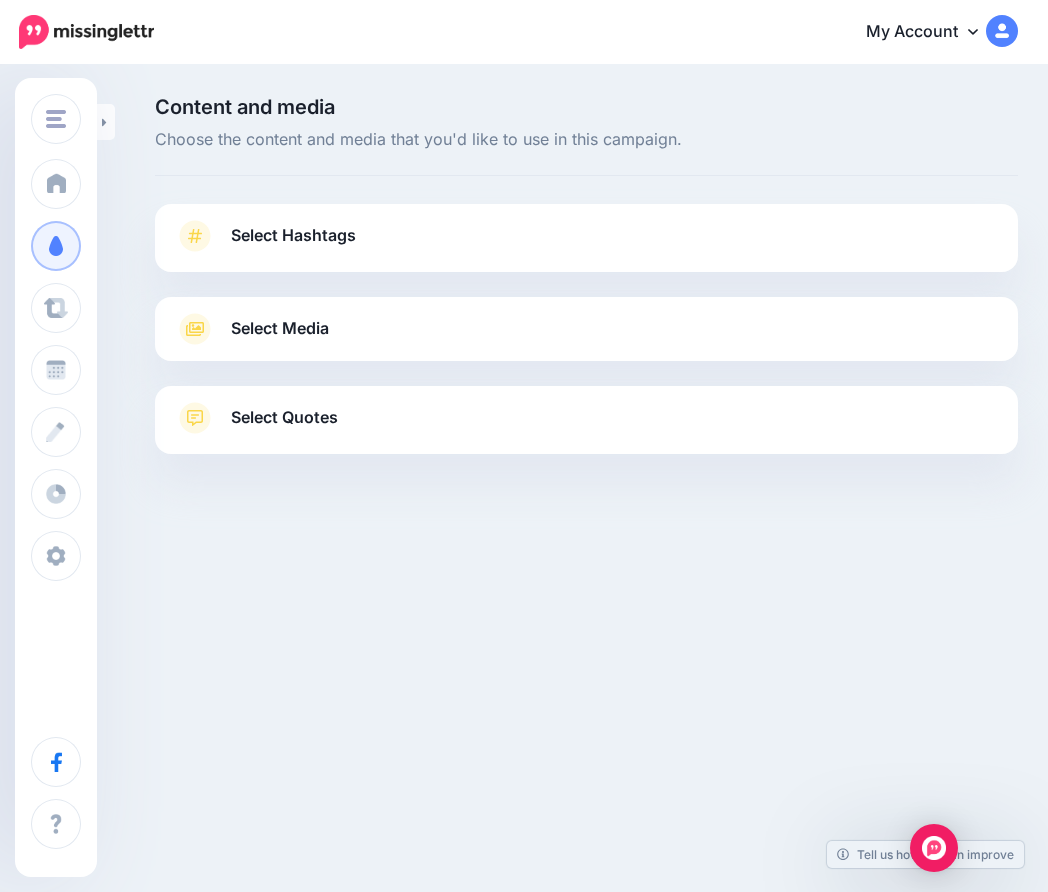 click on "Select Hashtags" at bounding box center [586, 246] 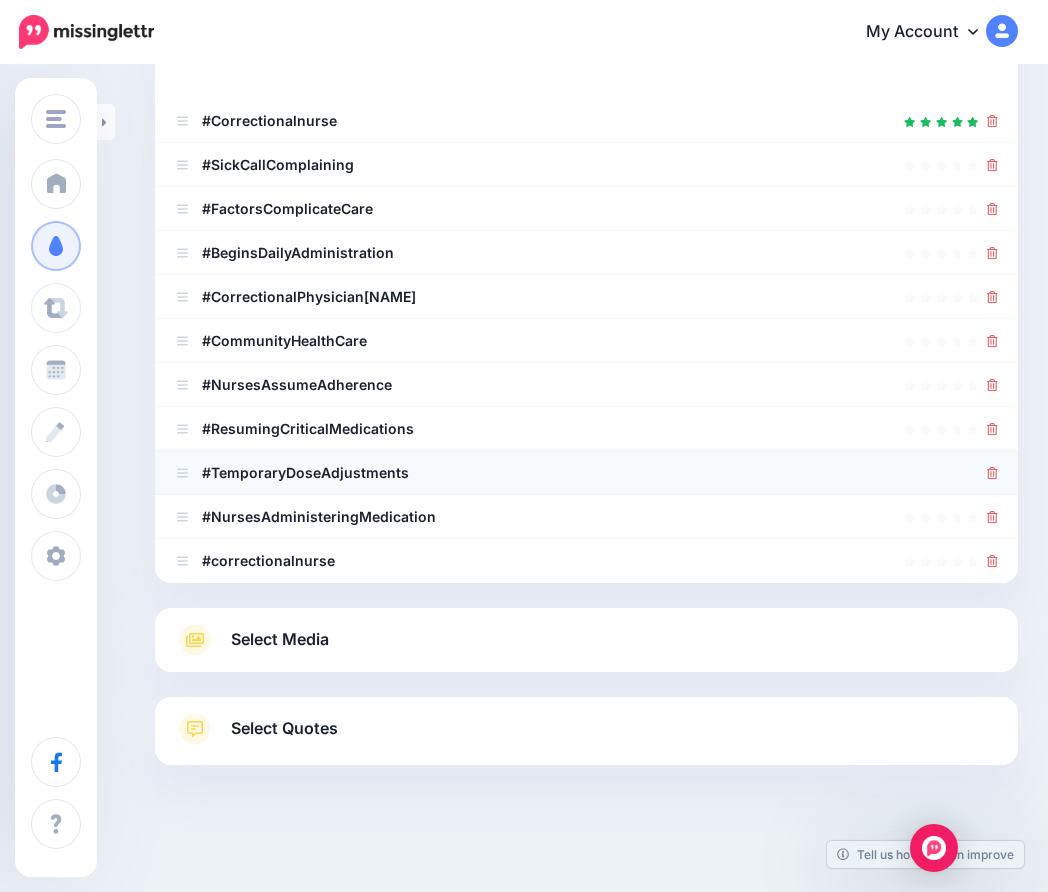 scroll, scrollTop: 349, scrollLeft: 0, axis: vertical 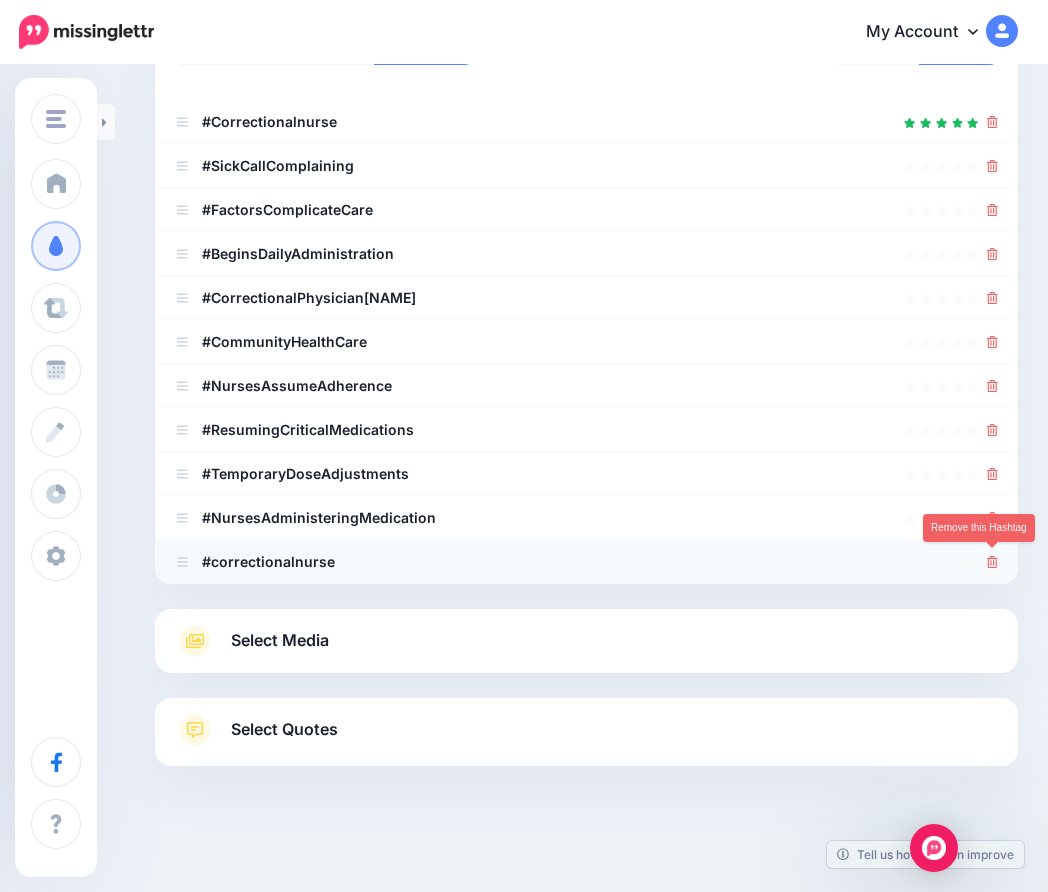 click 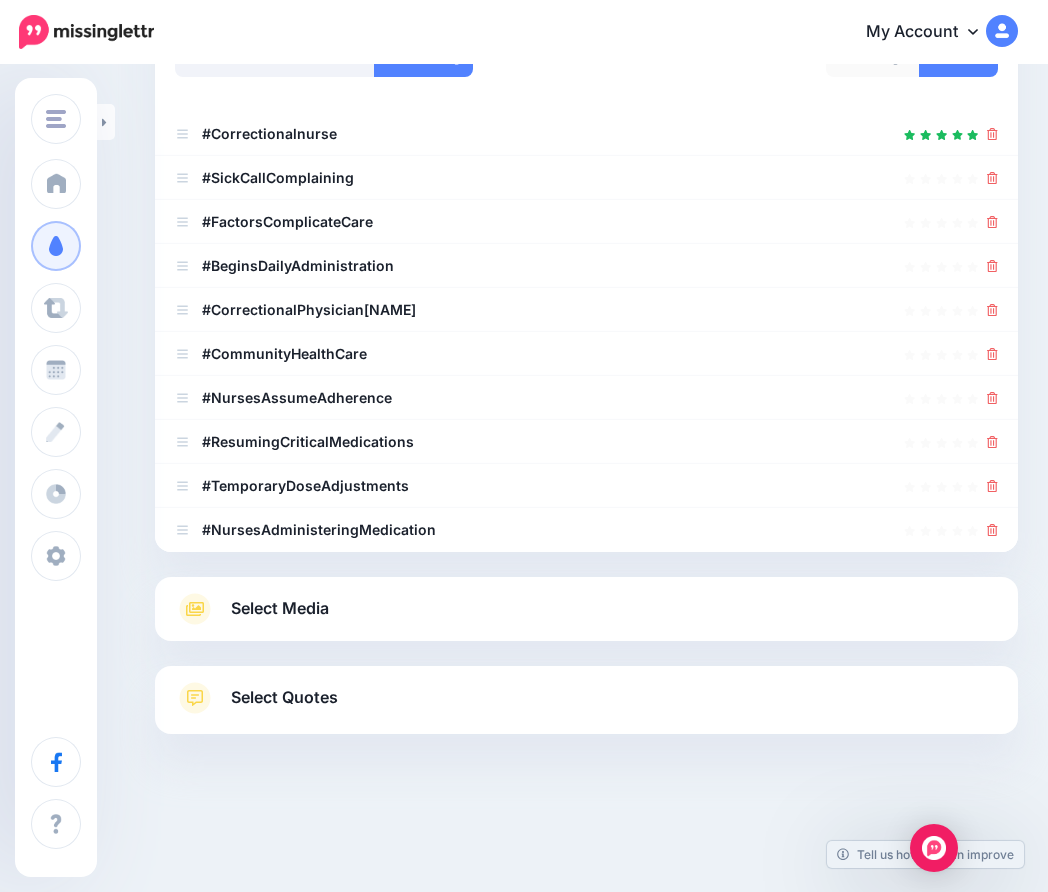 scroll, scrollTop: 333, scrollLeft: 0, axis: vertical 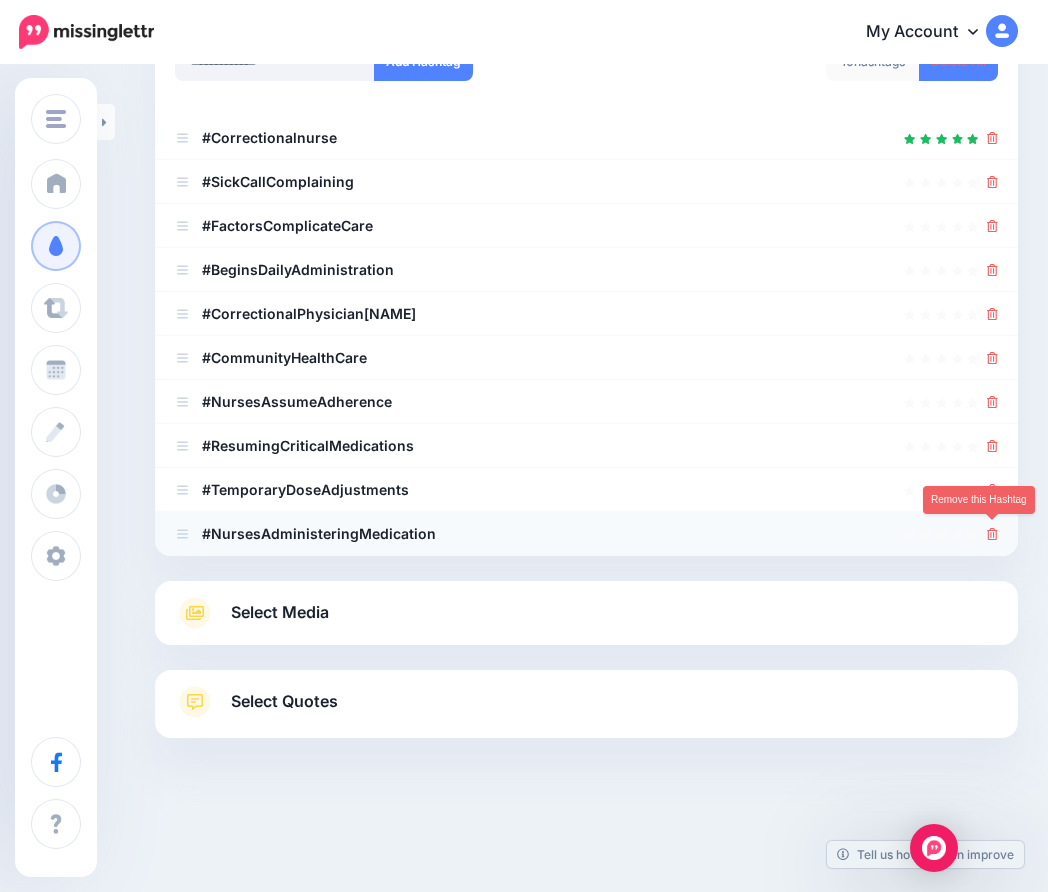 click 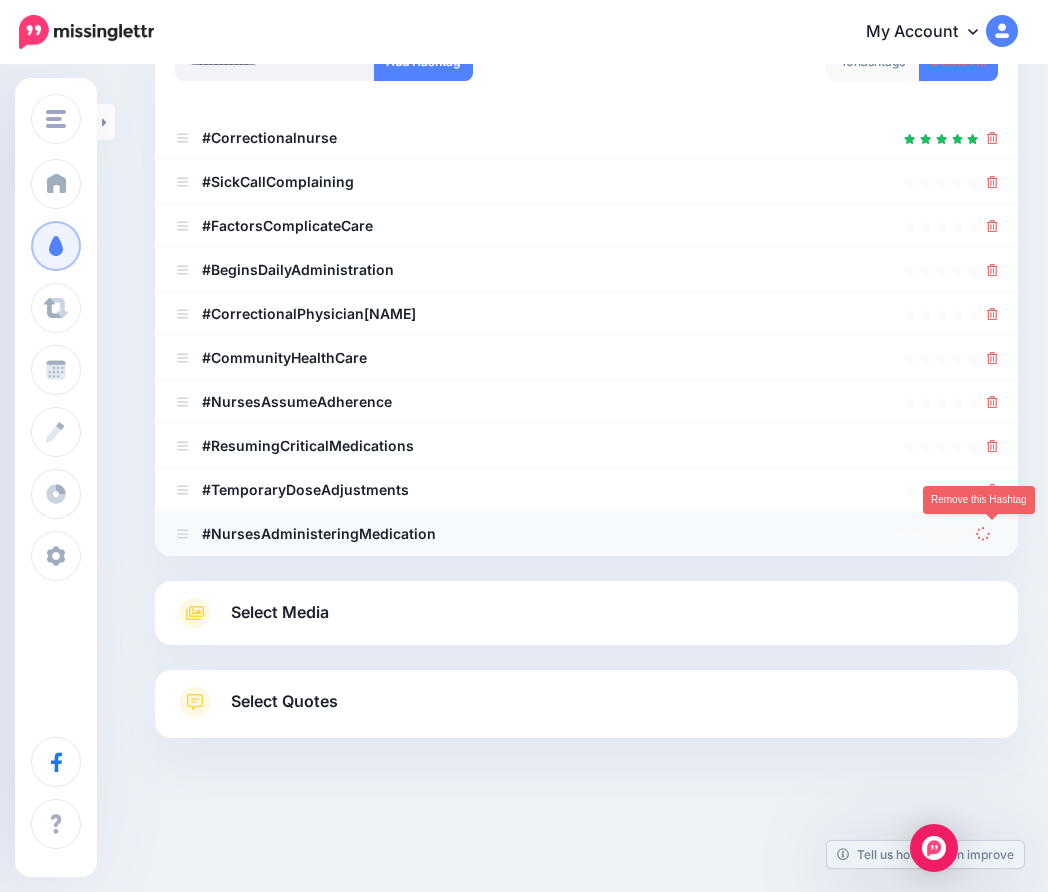 scroll, scrollTop: 261, scrollLeft: 0, axis: vertical 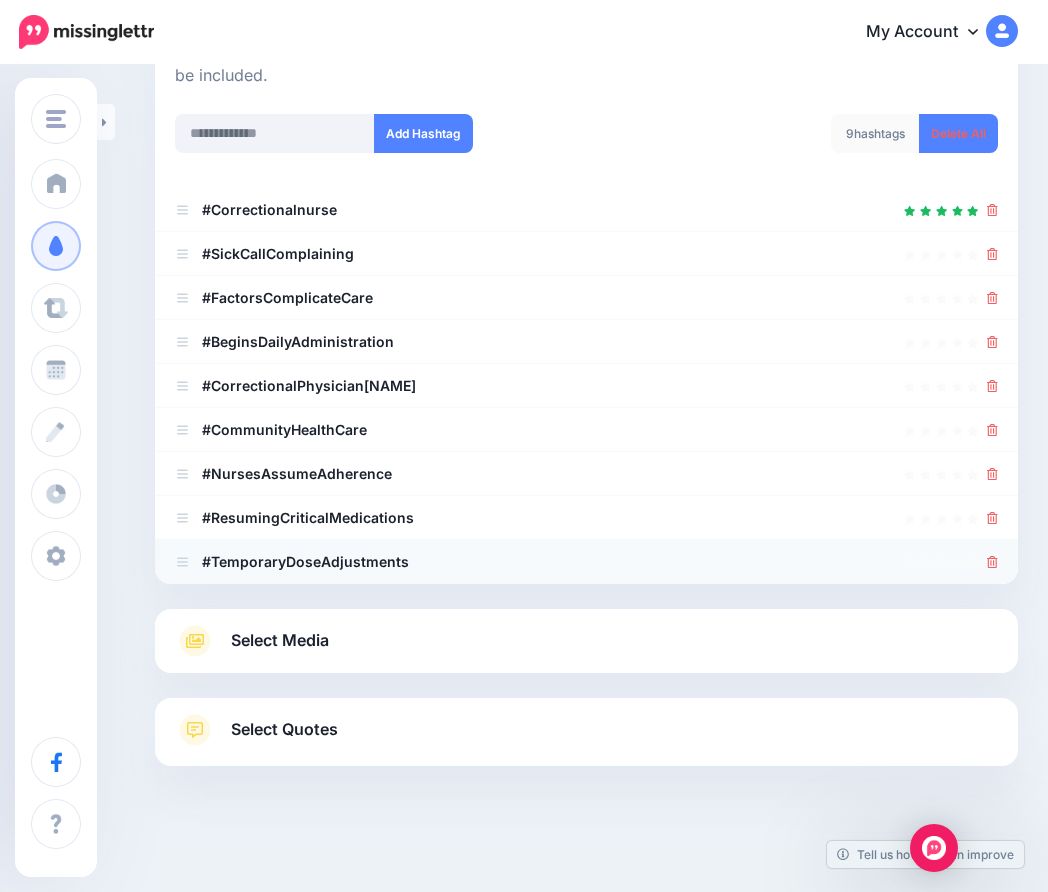 click on "#TemporaryDoseAdjustments" at bounding box center (586, 562) 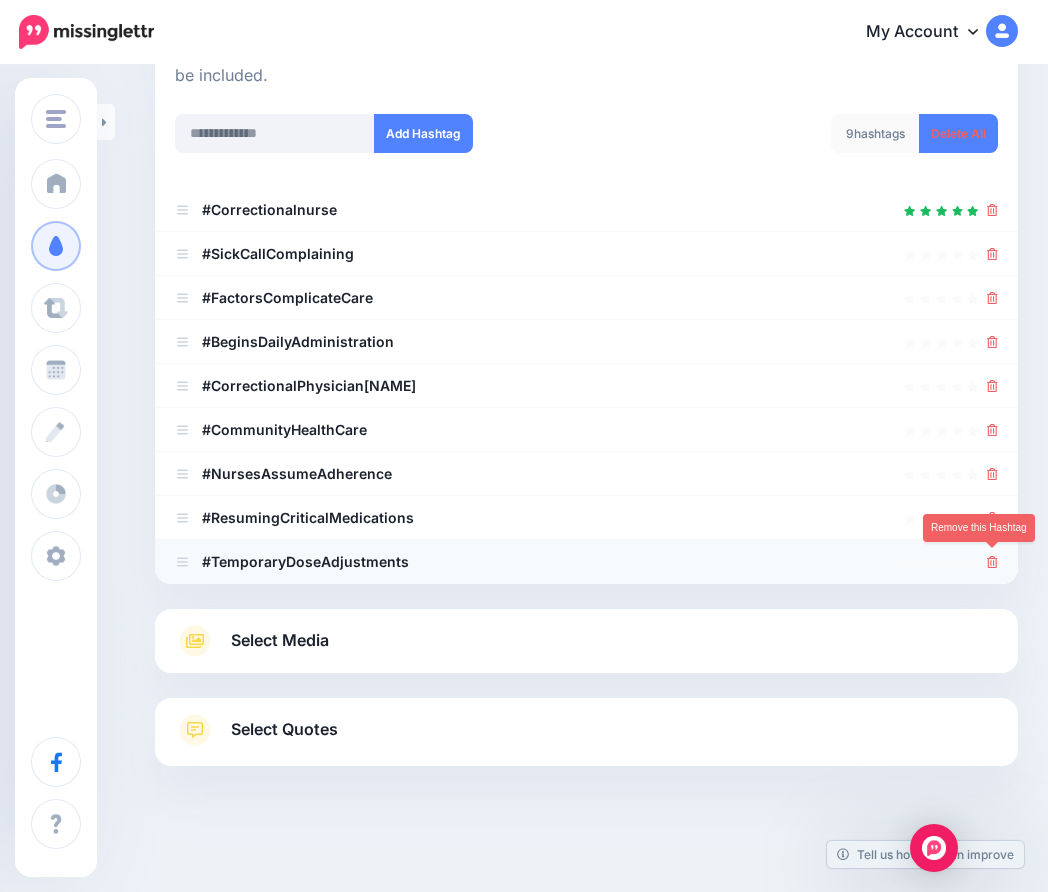 click 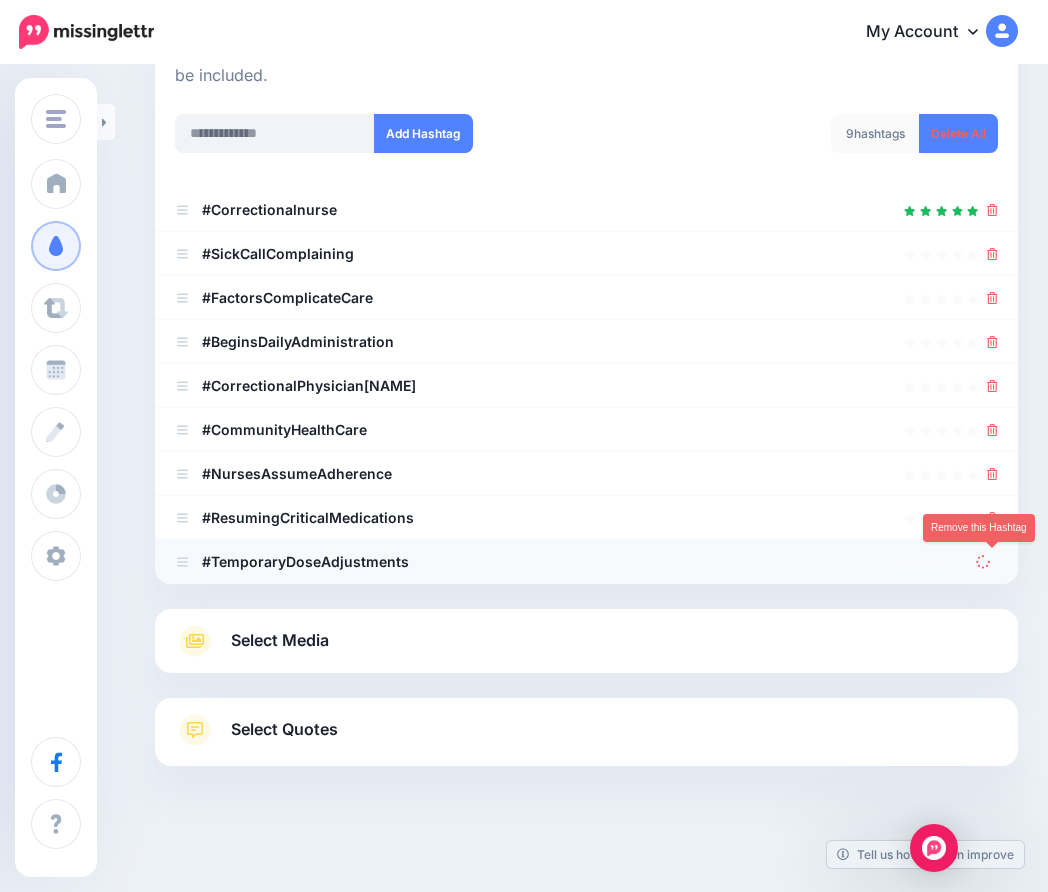 scroll, scrollTop: 217, scrollLeft: 0, axis: vertical 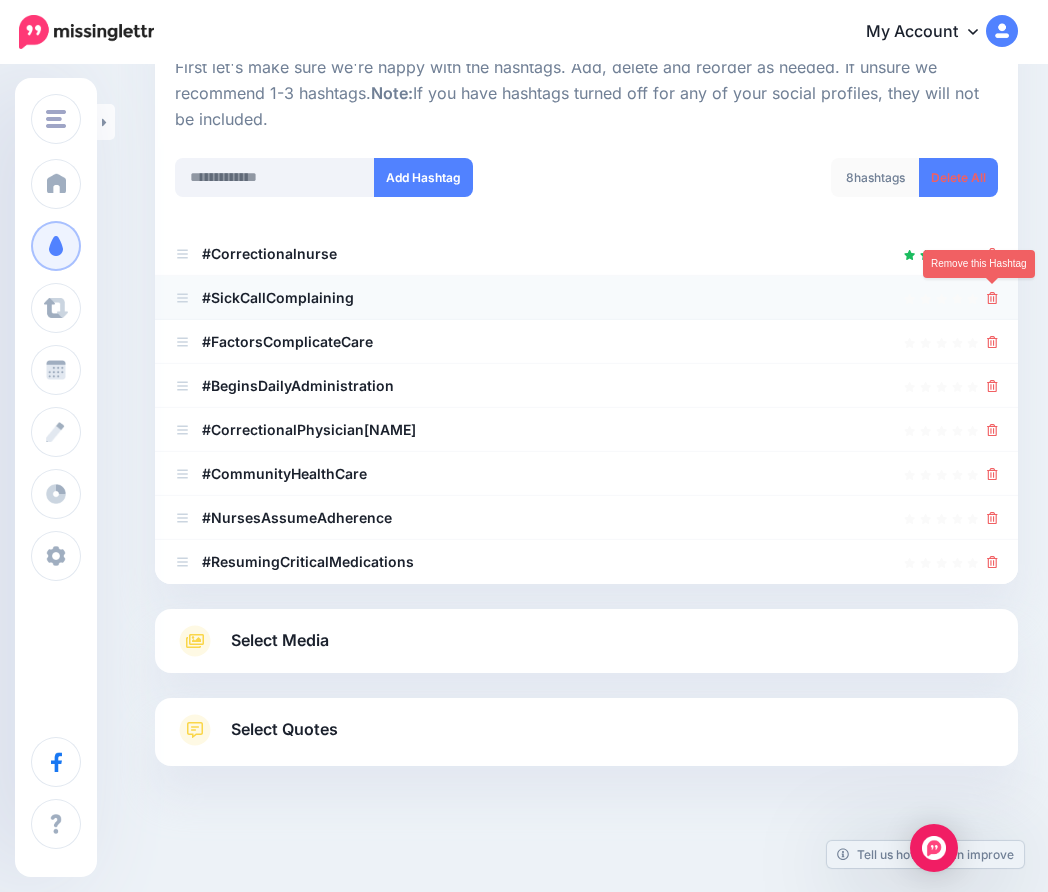 click 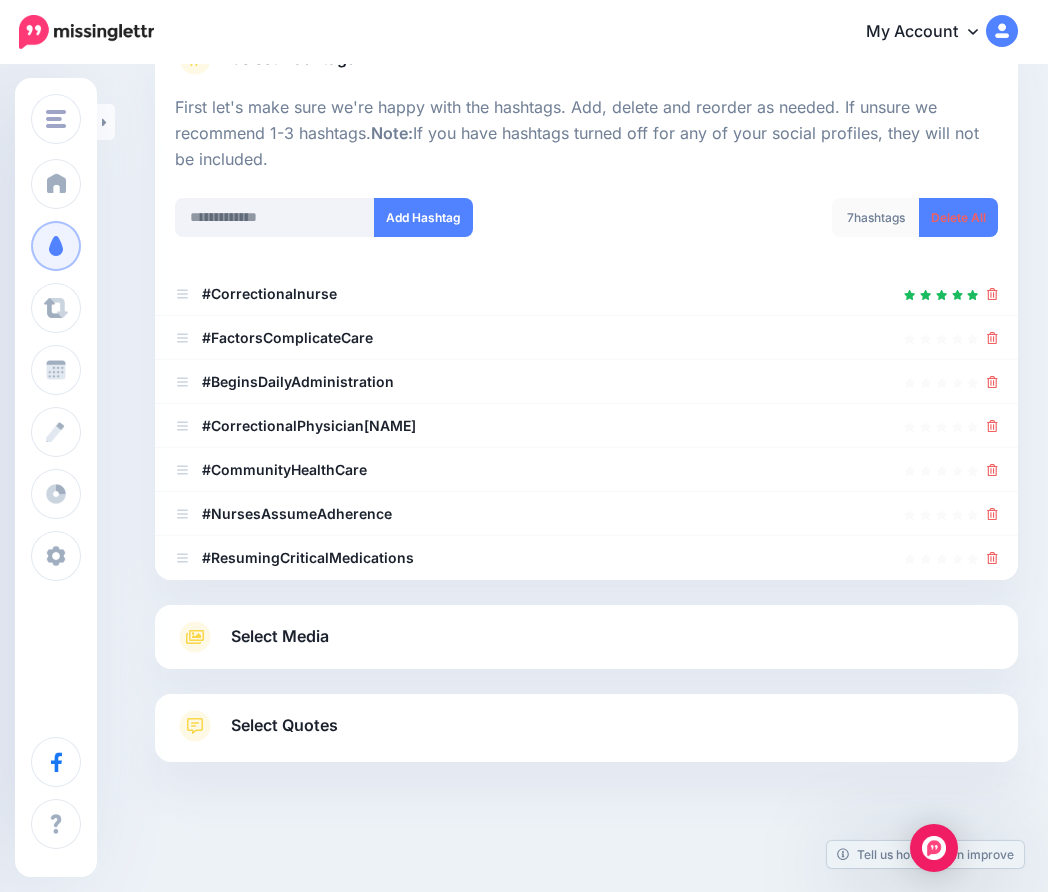 scroll, scrollTop: 173, scrollLeft: 0, axis: vertical 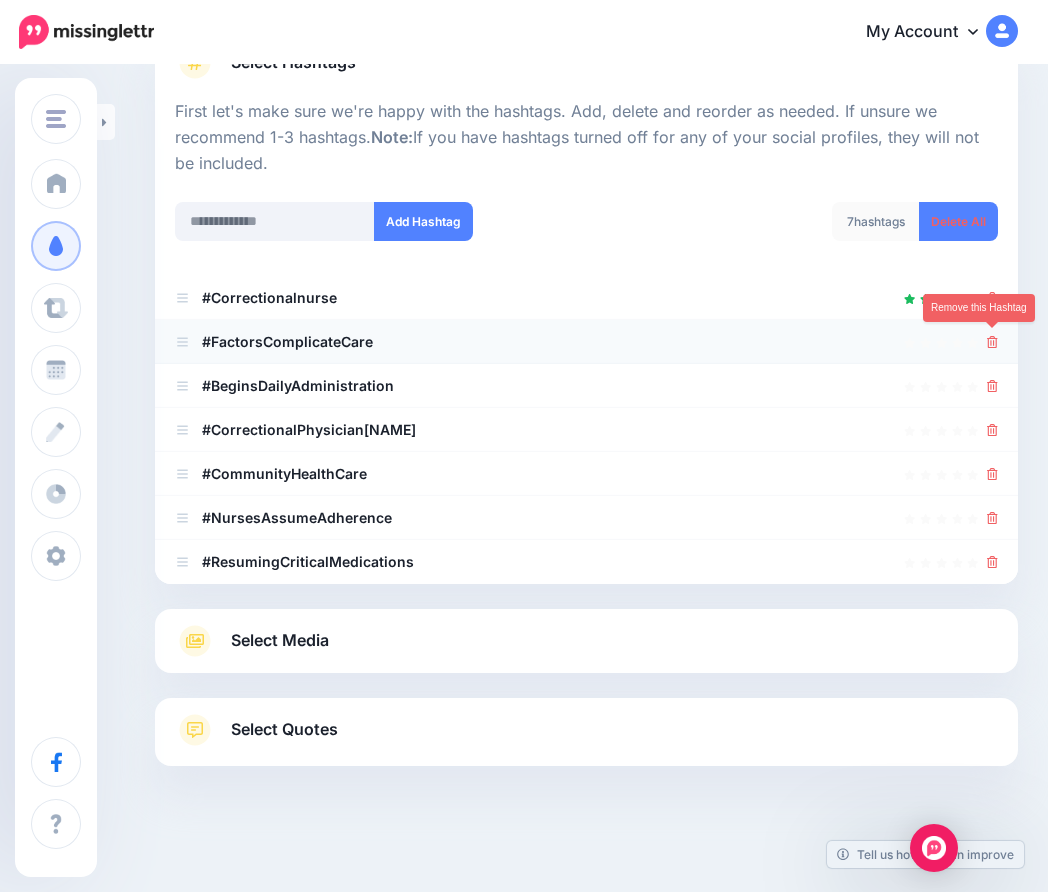click 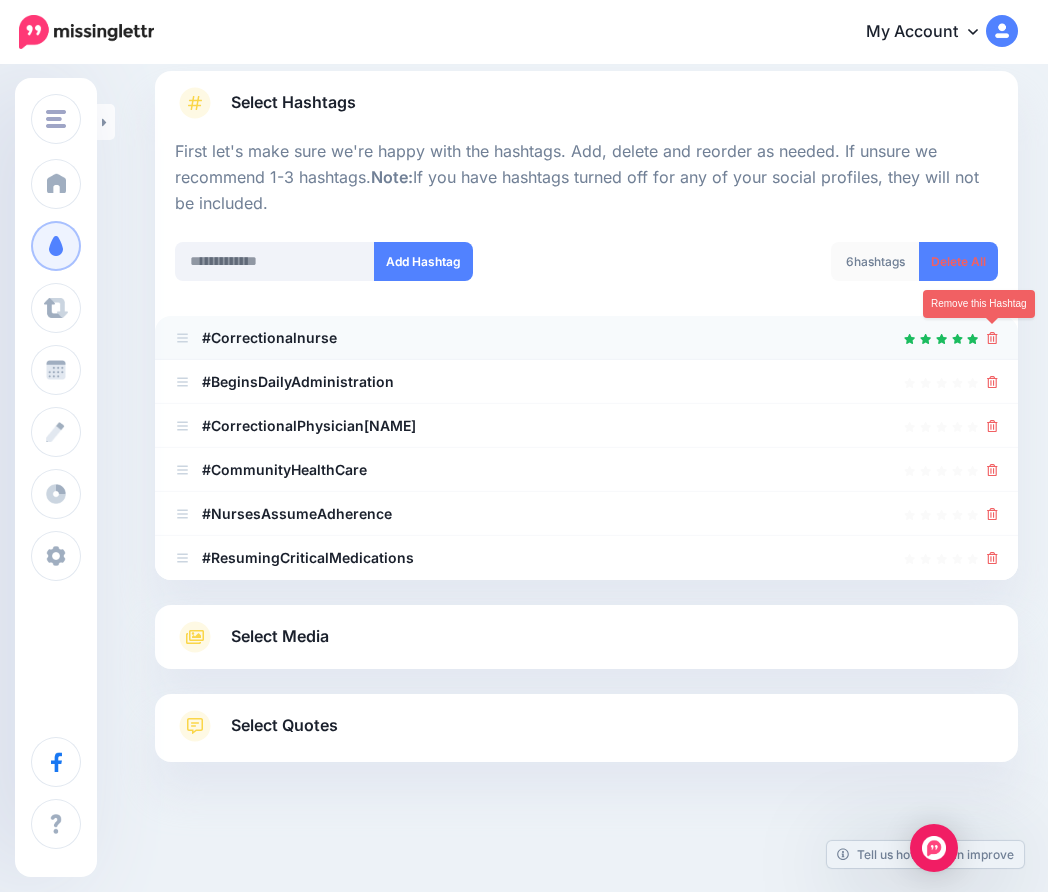 scroll, scrollTop: 129, scrollLeft: 0, axis: vertical 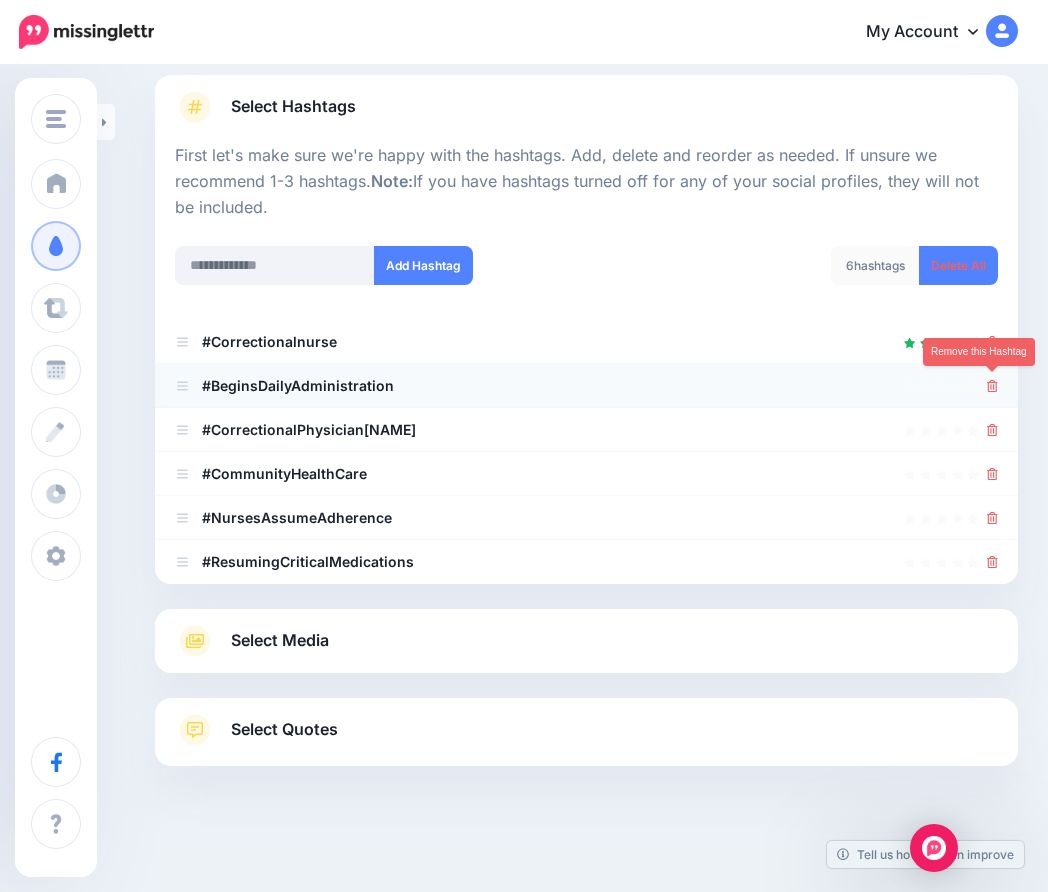 click 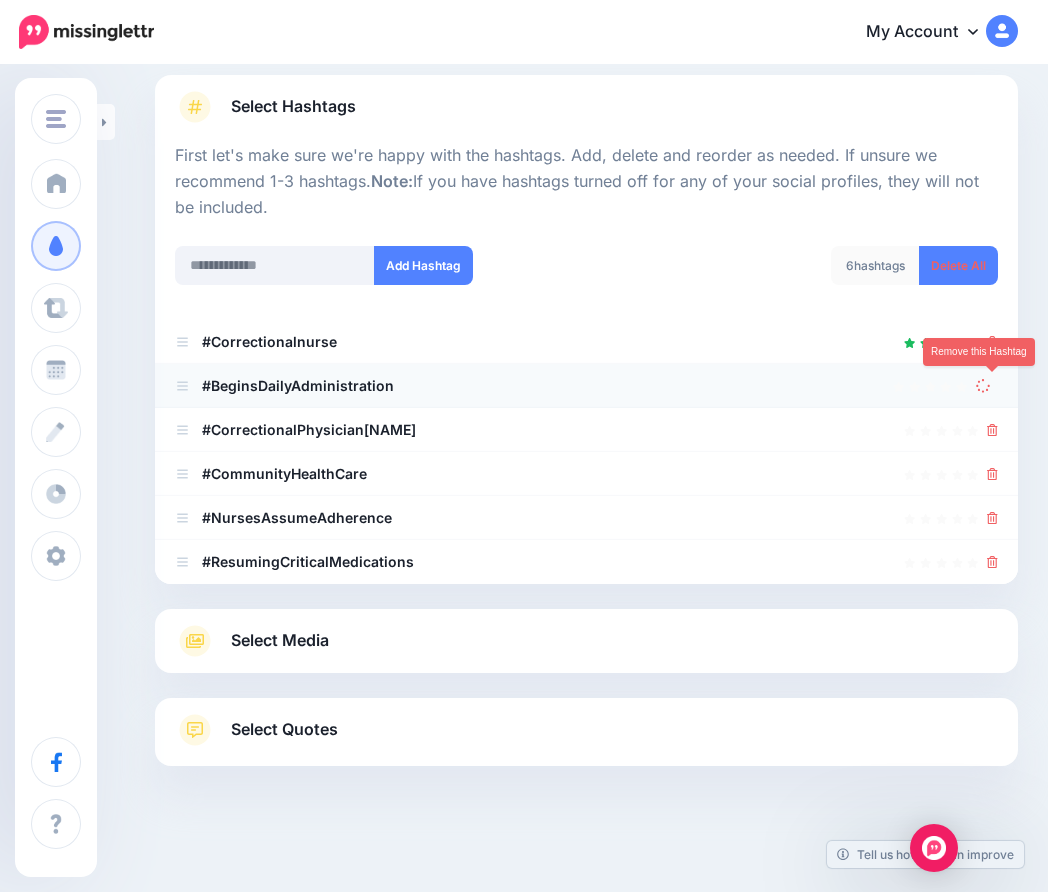 scroll, scrollTop: 85, scrollLeft: 0, axis: vertical 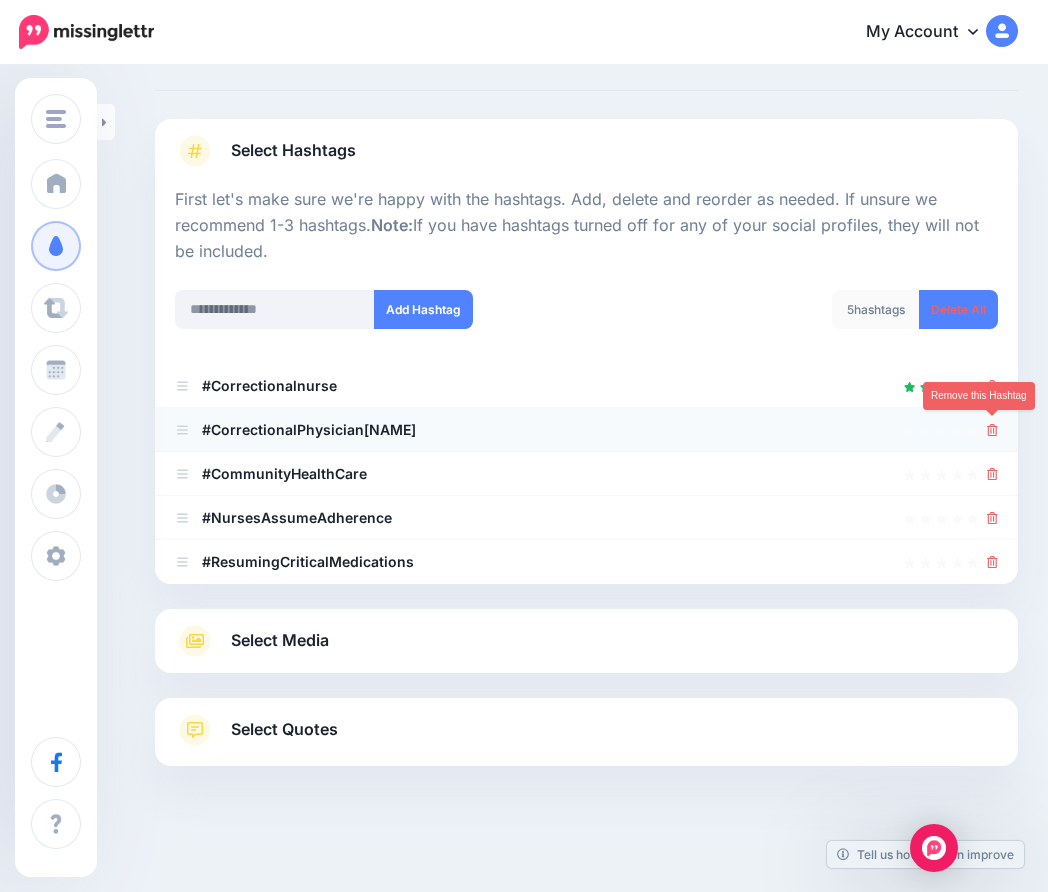 click 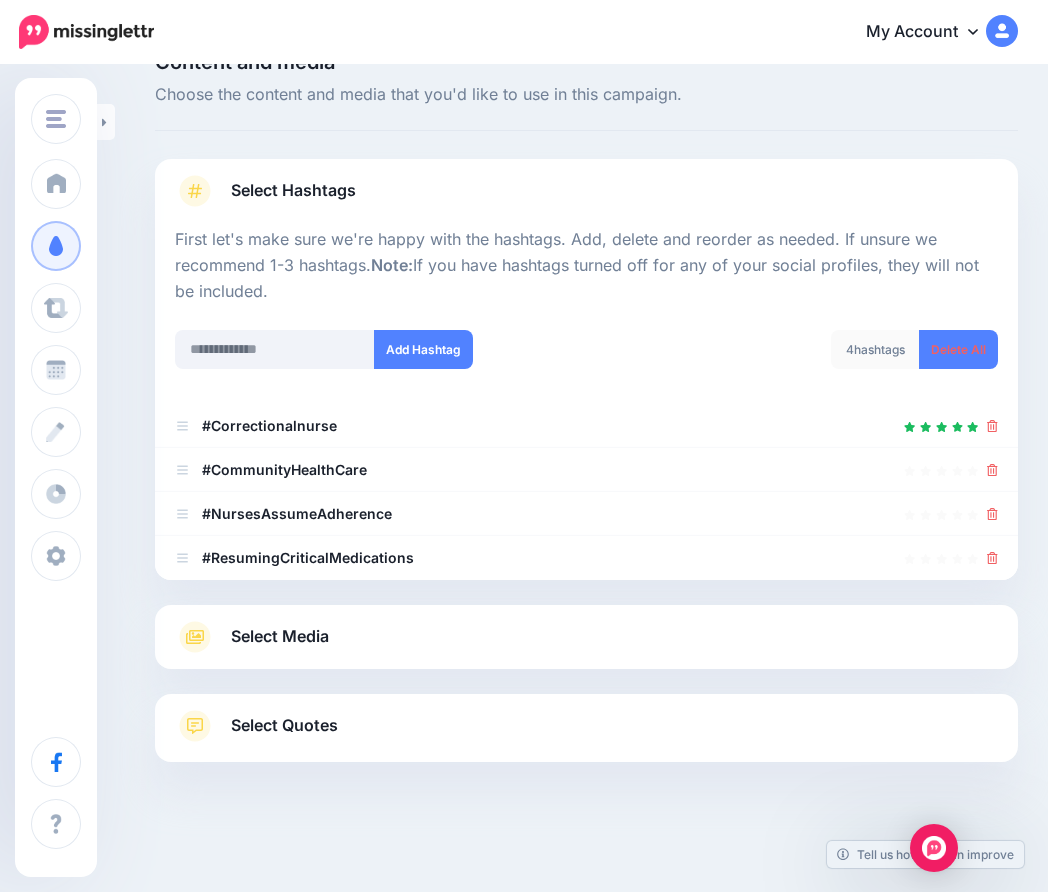 scroll, scrollTop: 41, scrollLeft: 0, axis: vertical 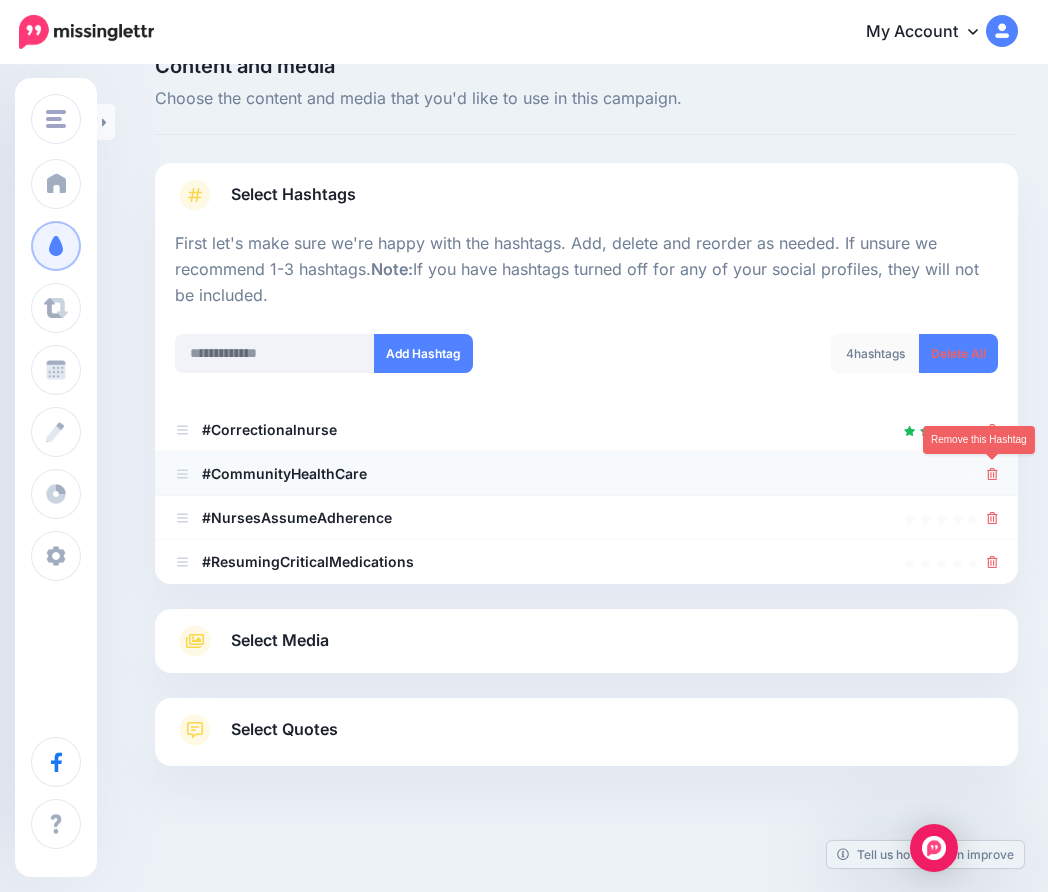 click 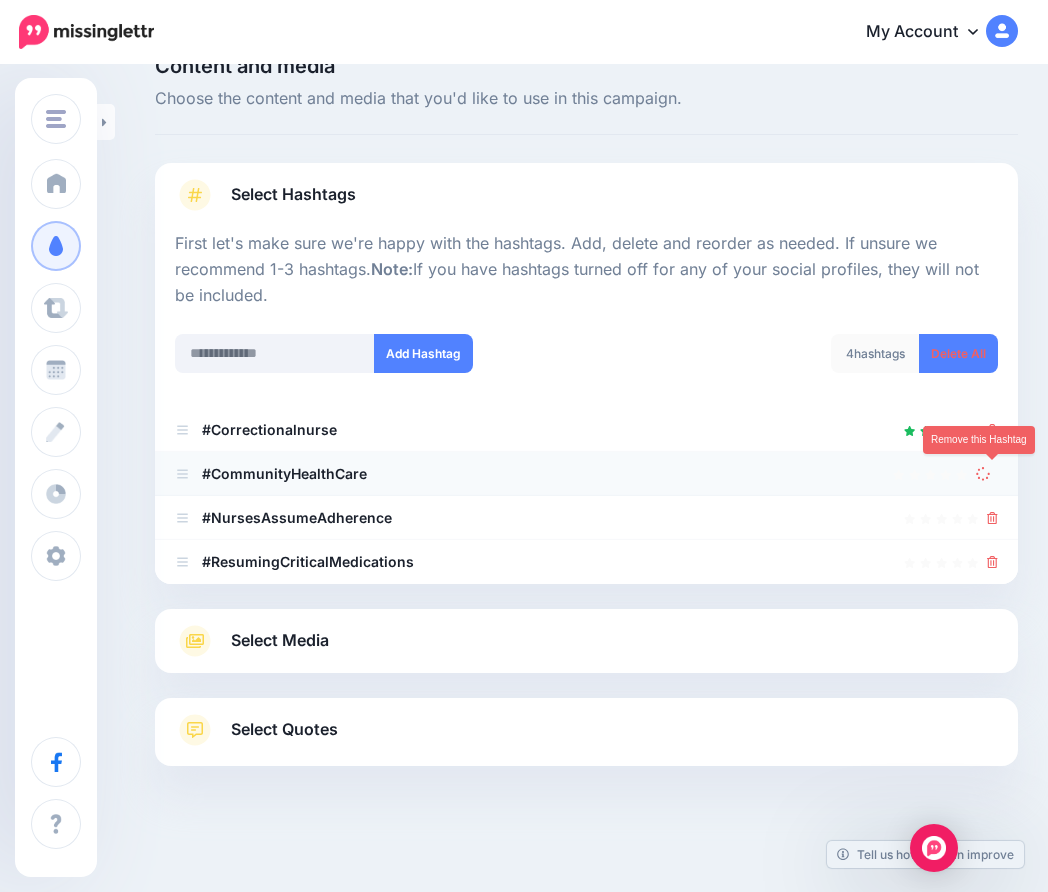 scroll, scrollTop: 0, scrollLeft: 0, axis: both 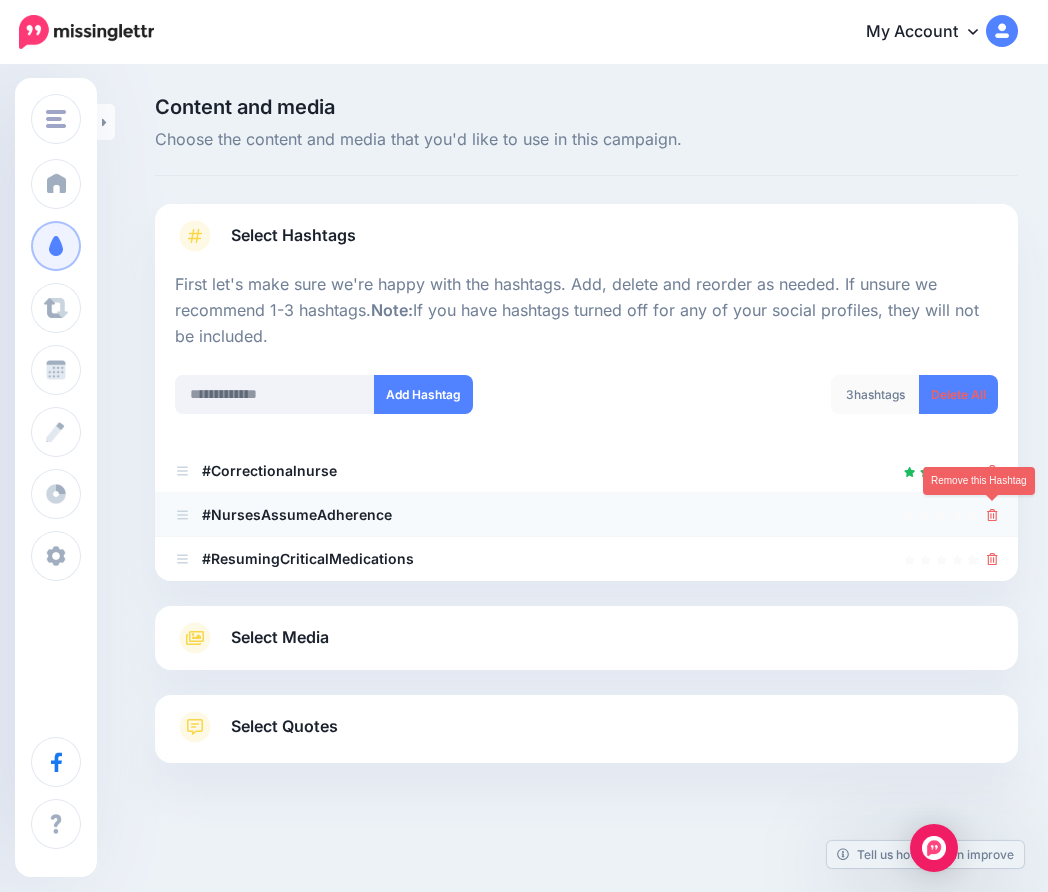 click 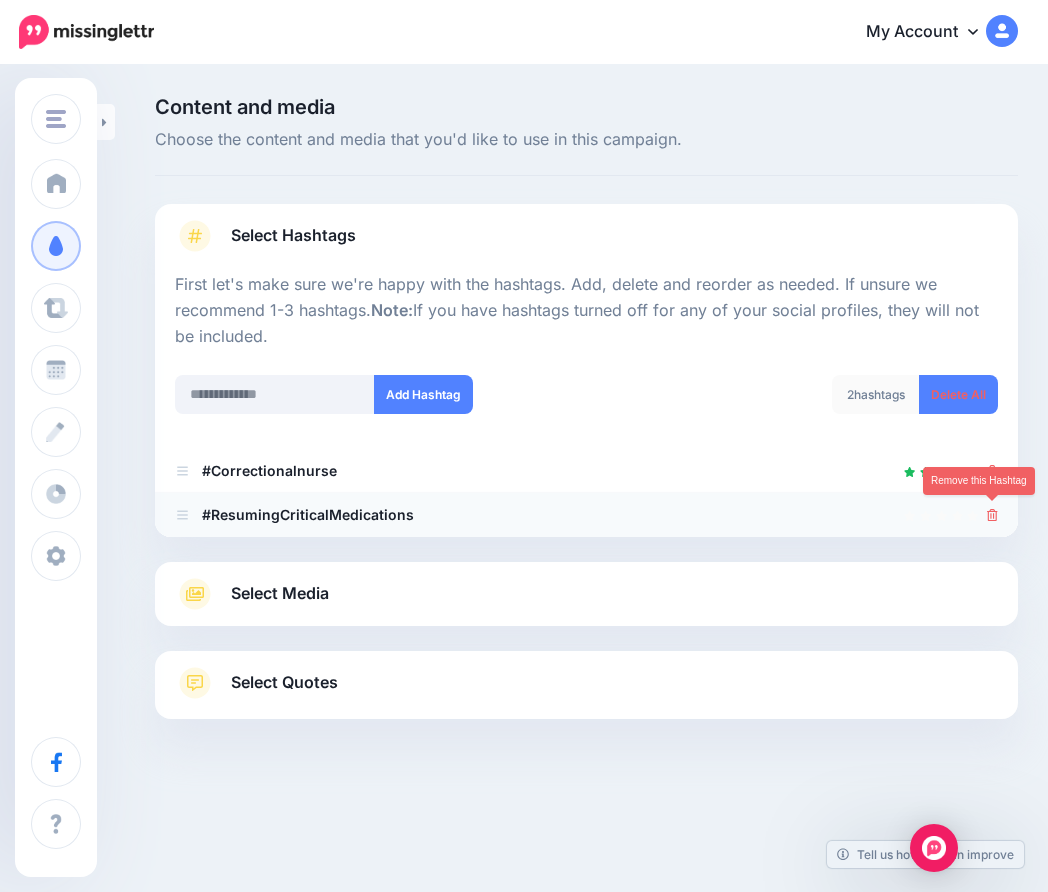 click 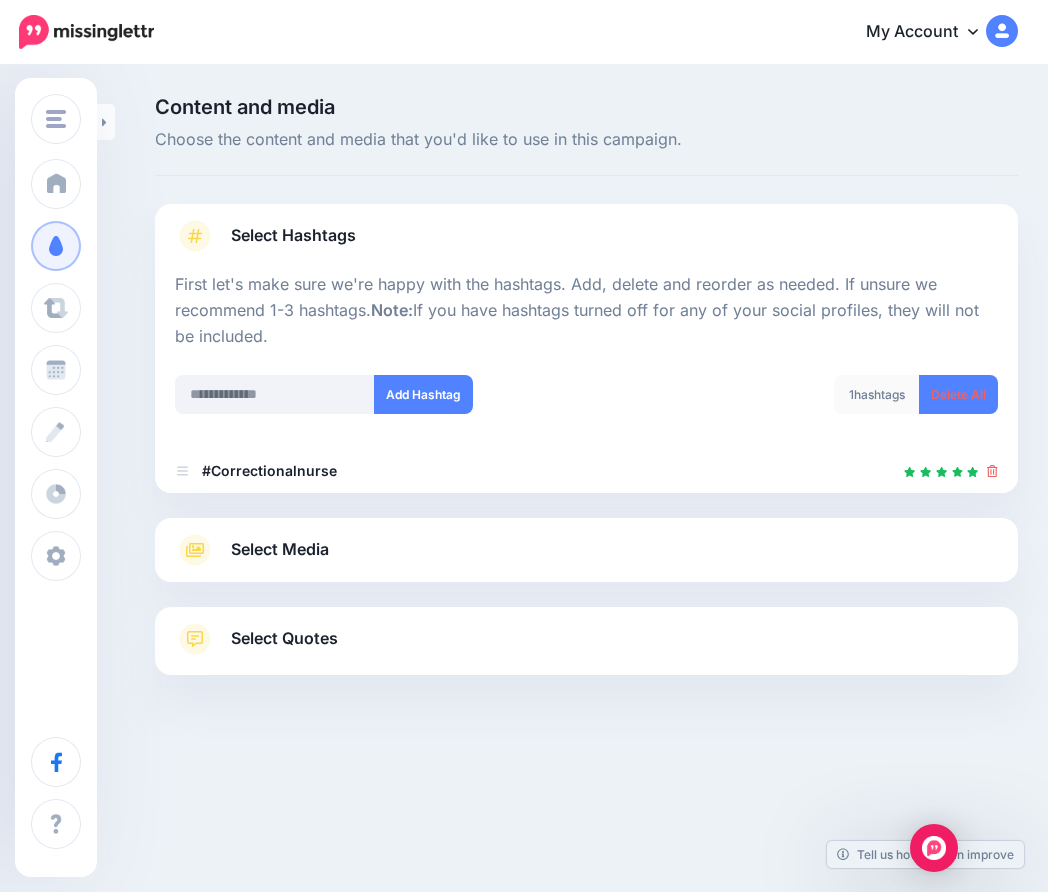 click on "Select Quotes" at bounding box center (586, 649) 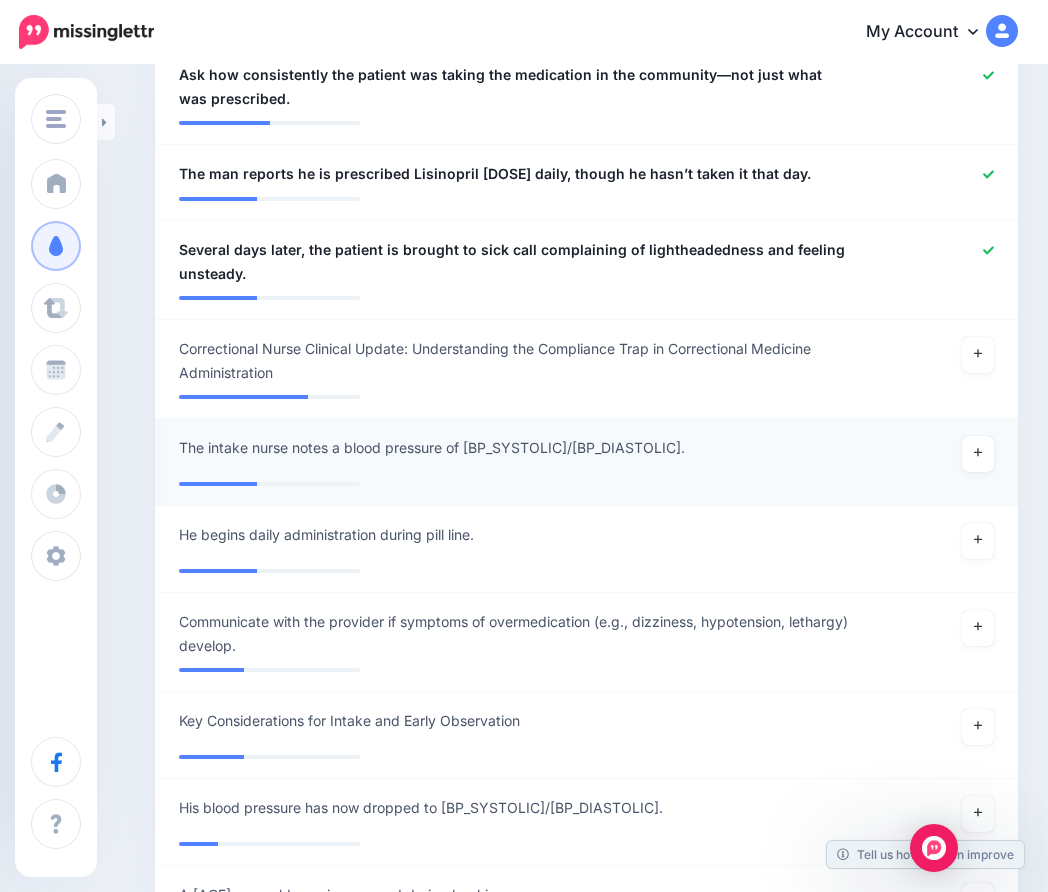 scroll, scrollTop: 1701, scrollLeft: 0, axis: vertical 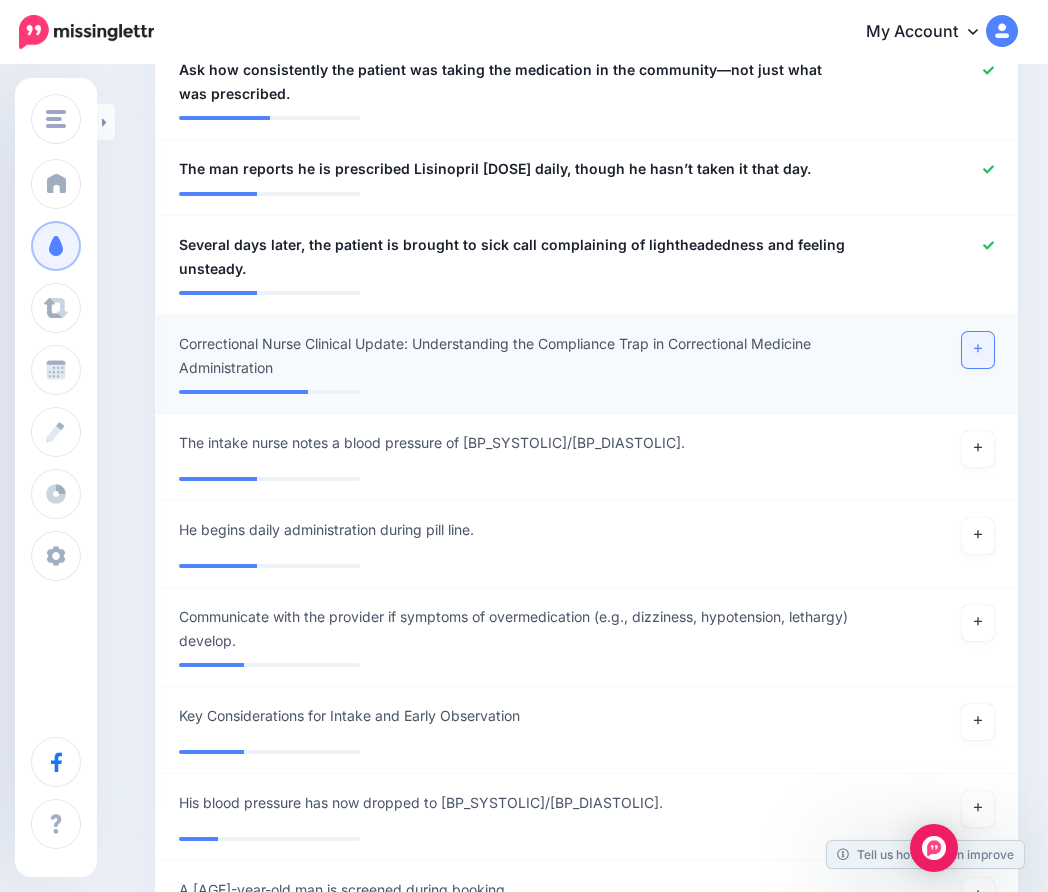 click 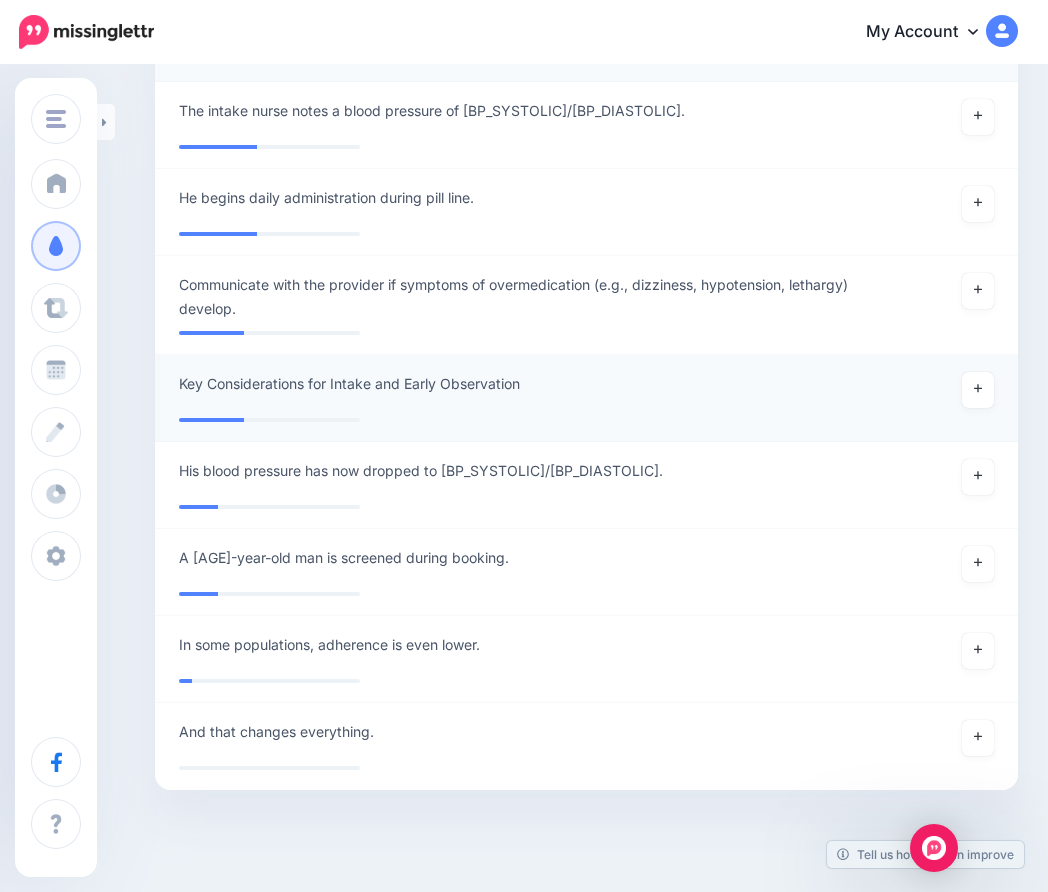 scroll, scrollTop: 2032, scrollLeft: 0, axis: vertical 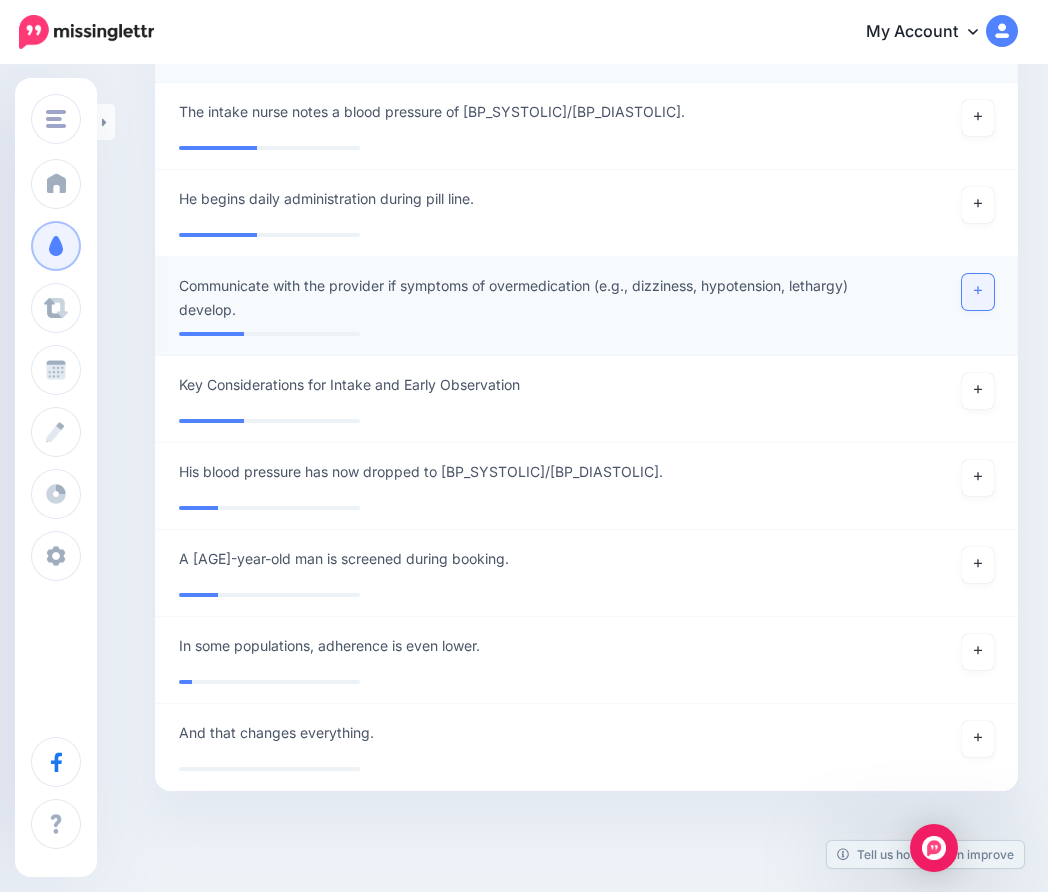 click 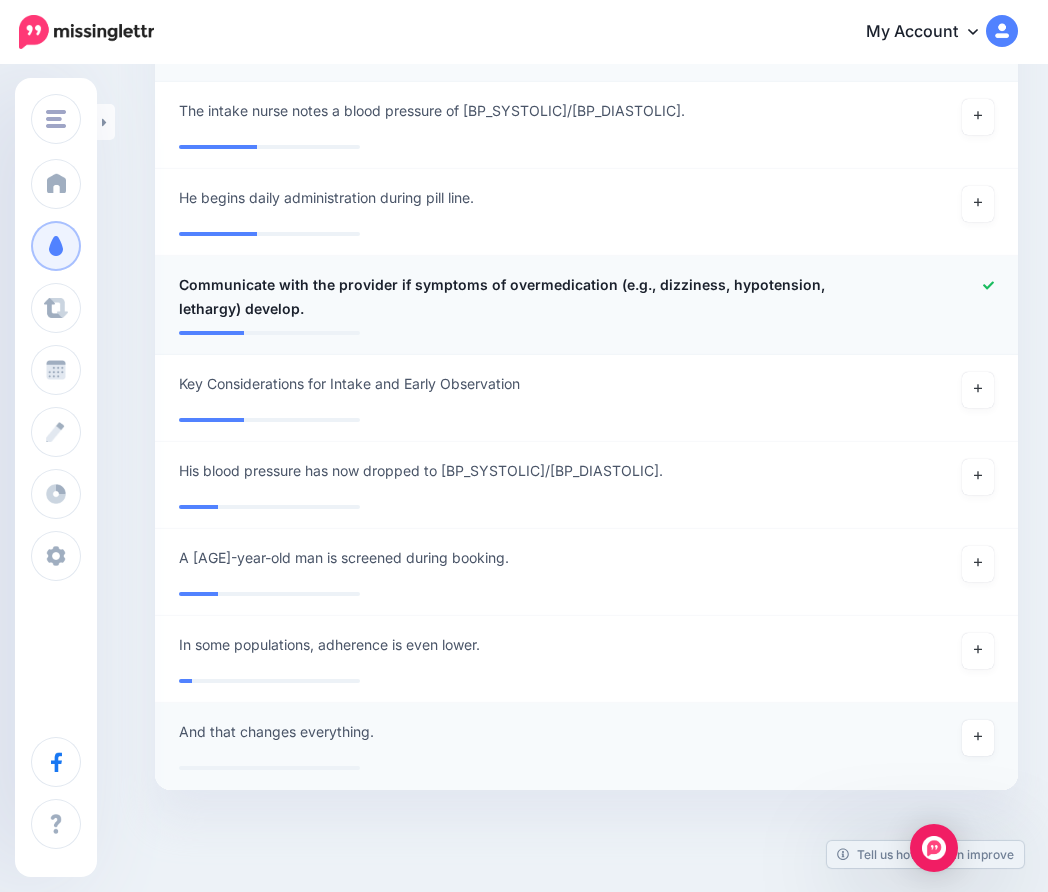 scroll, scrollTop: 2032, scrollLeft: 0, axis: vertical 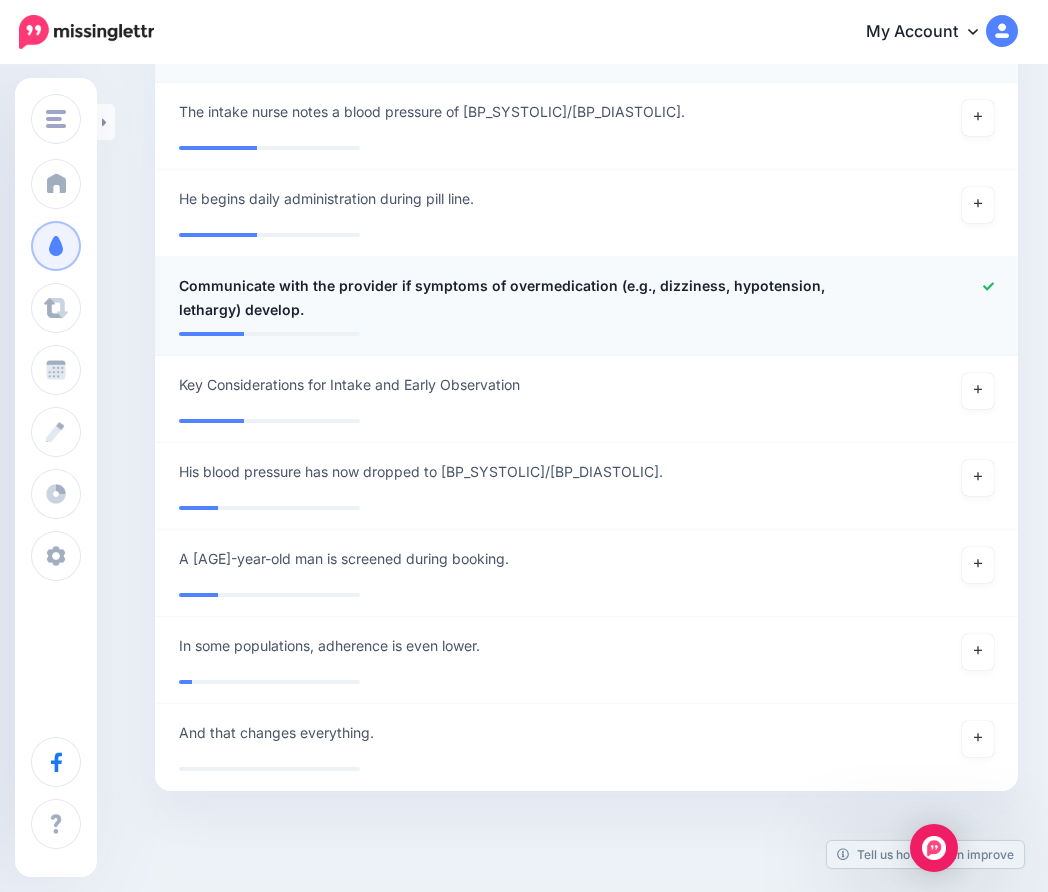 click at bounding box center (586, 841) 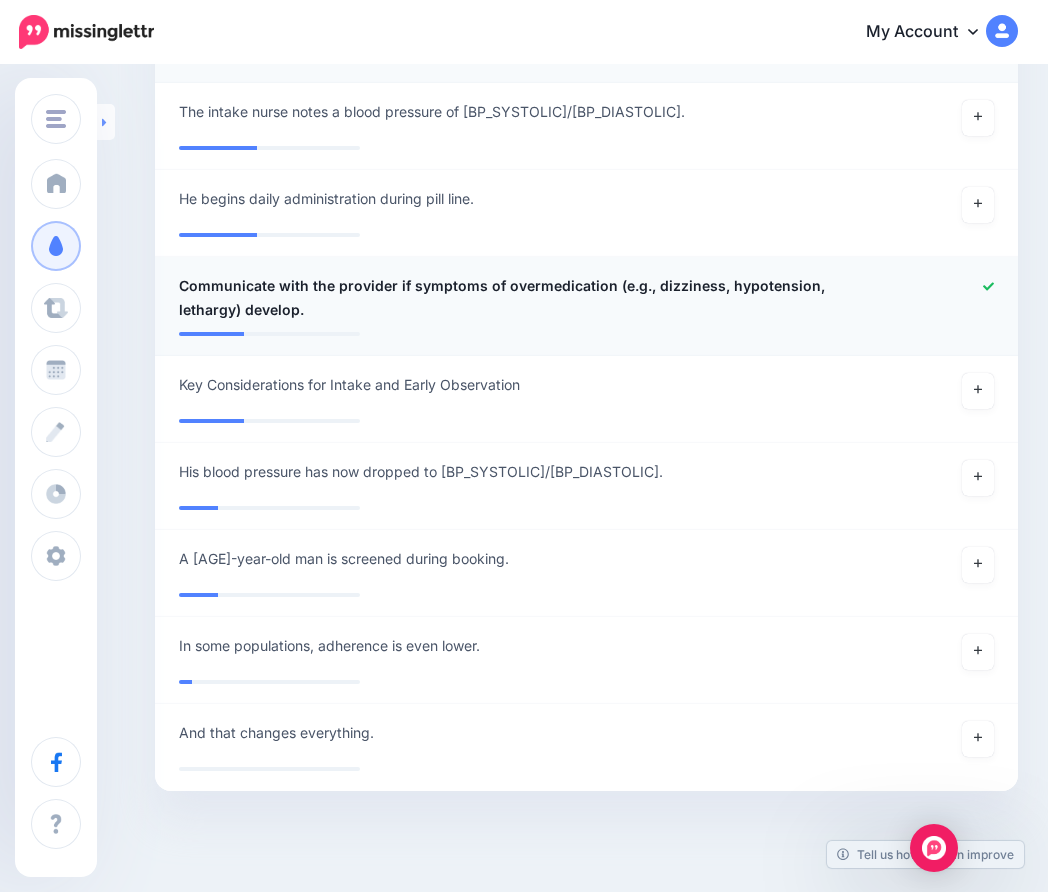 click 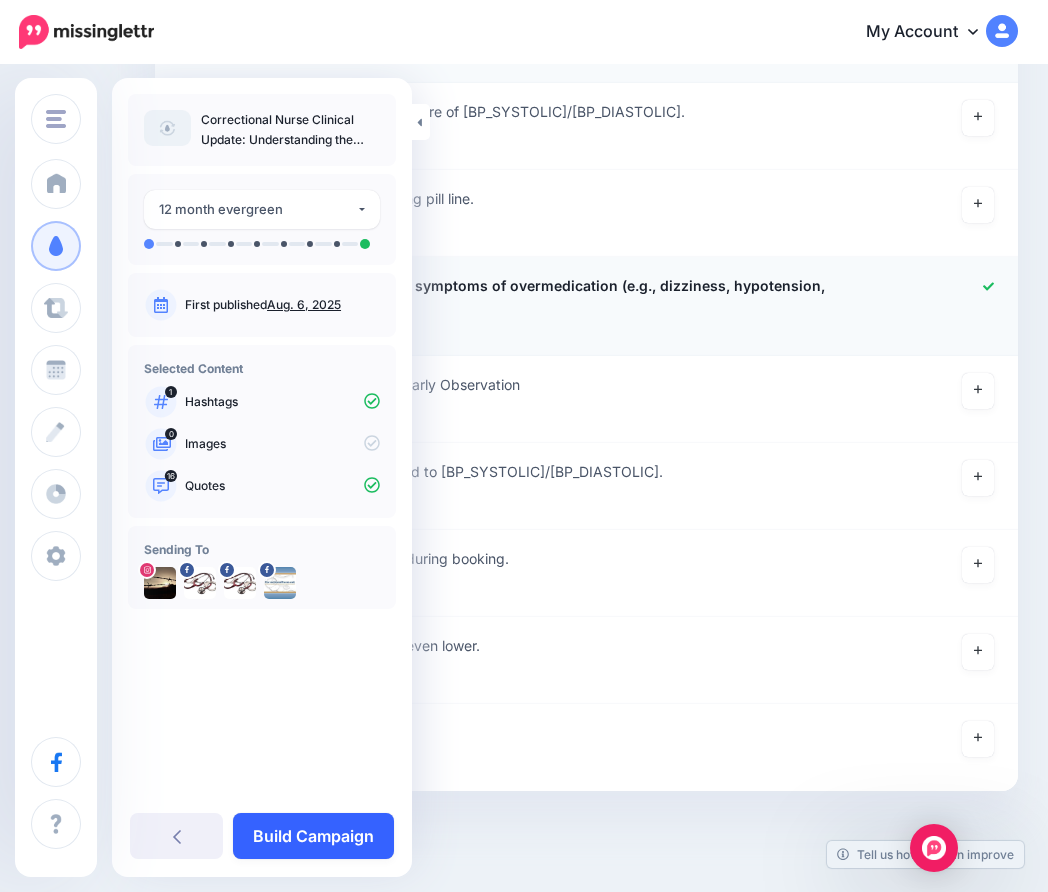 click on "Build Campaign" at bounding box center [313, 836] 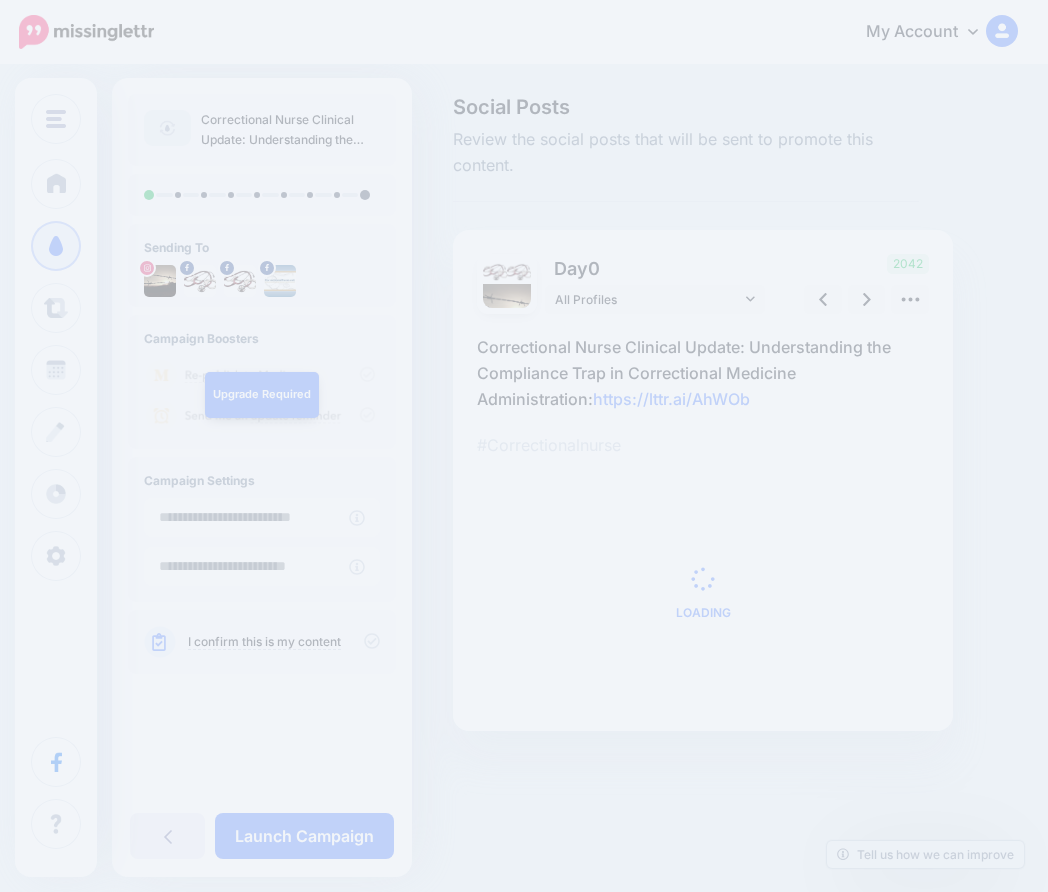 scroll, scrollTop: 0, scrollLeft: 0, axis: both 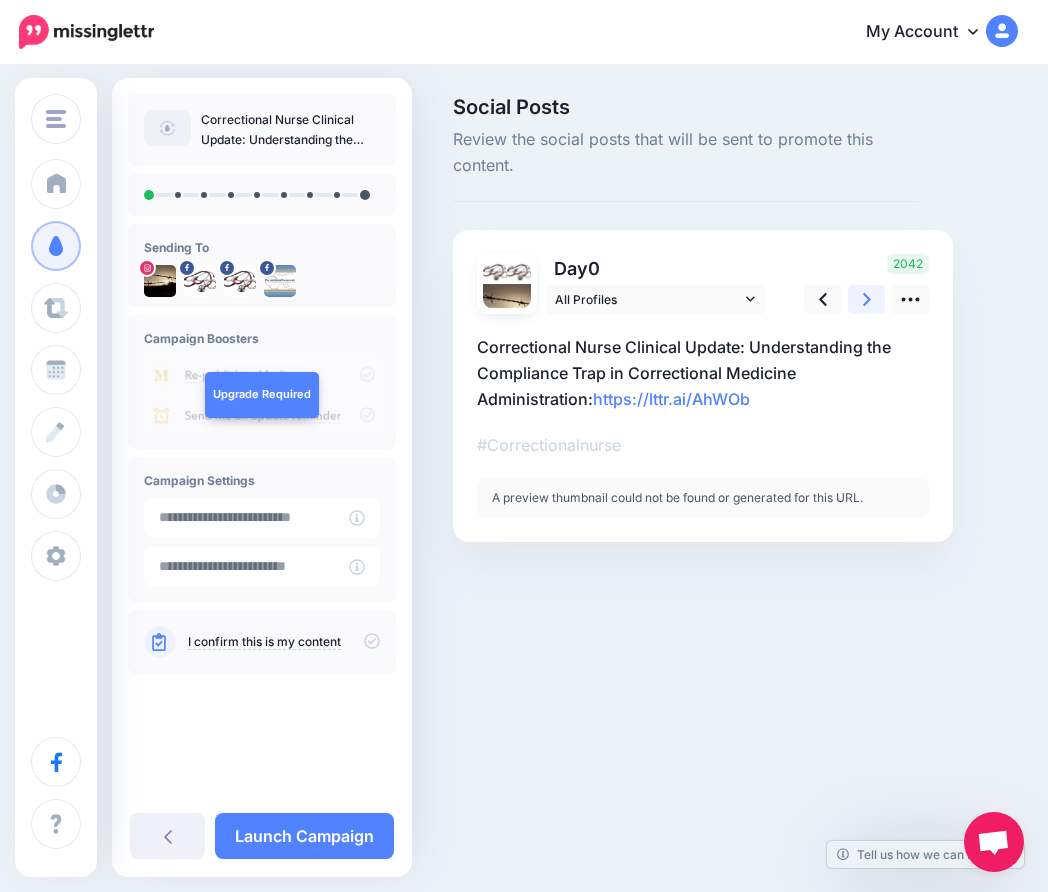 click at bounding box center [867, 299] 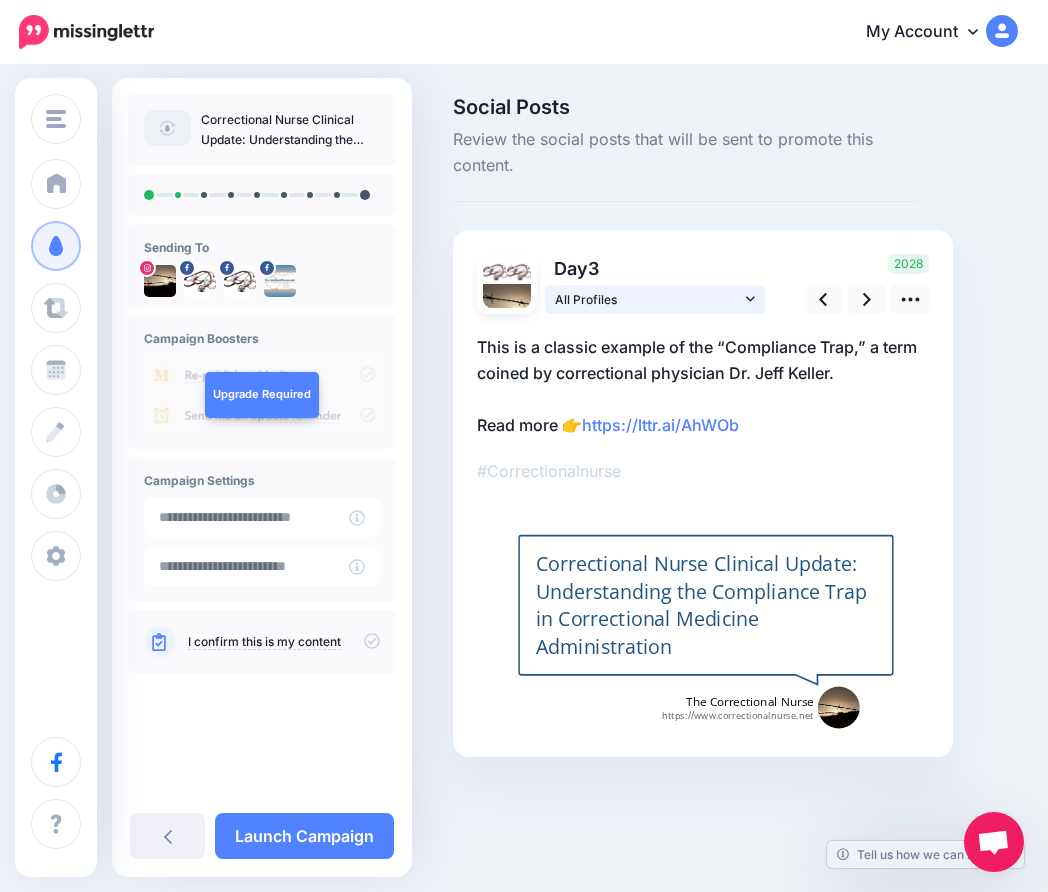 click on "All
Profiles" at bounding box center (648, 299) 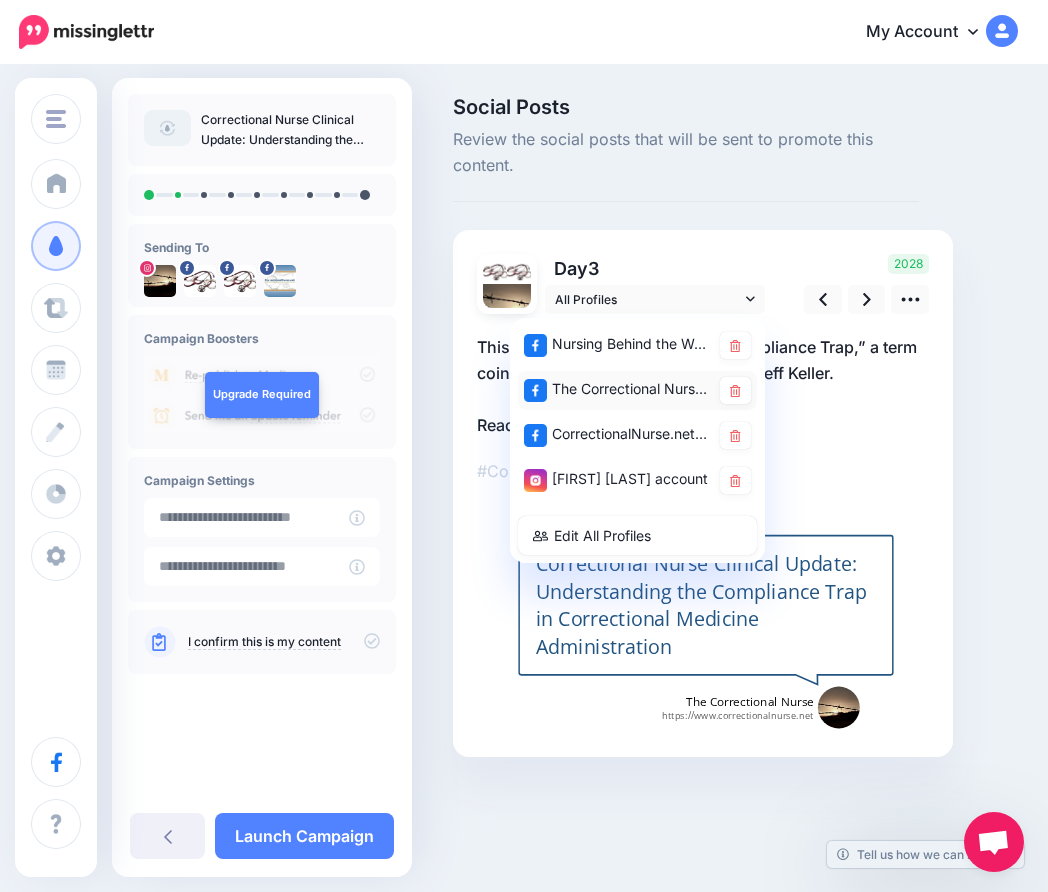 click on "The Correctional Nurse Educator page" at bounding box center (617, 389) 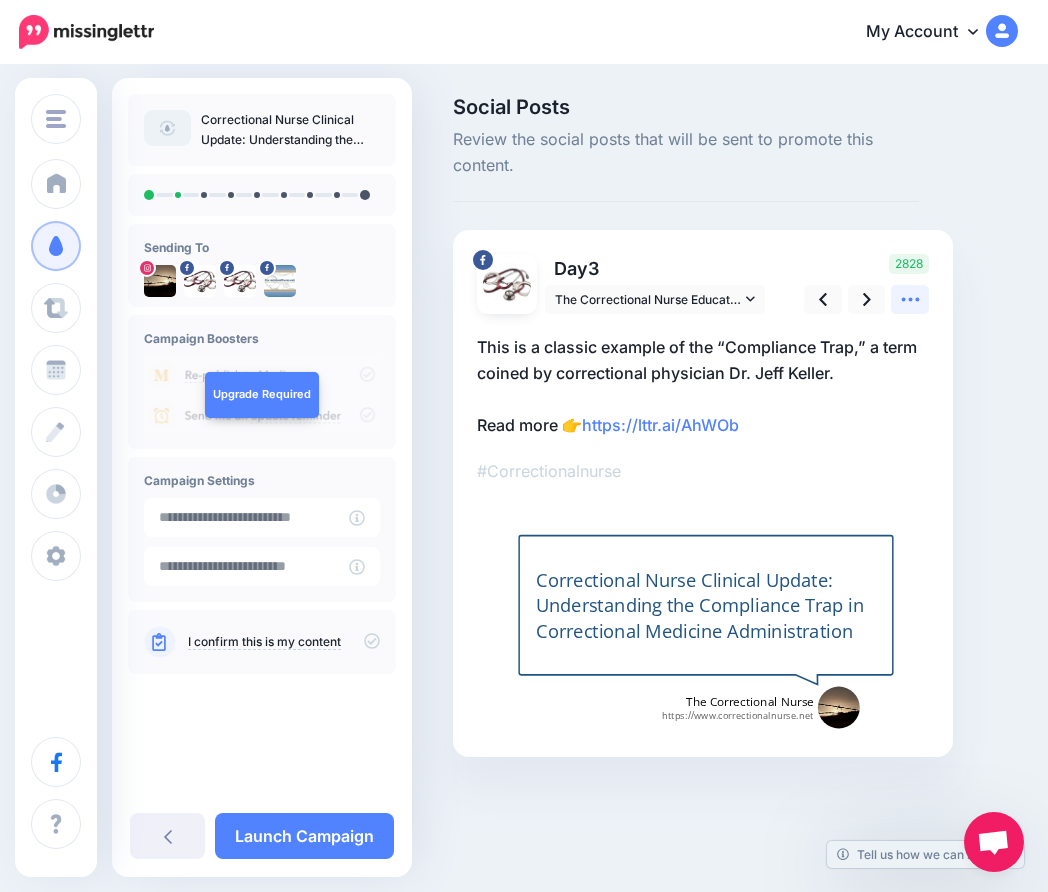 click at bounding box center [910, 299] 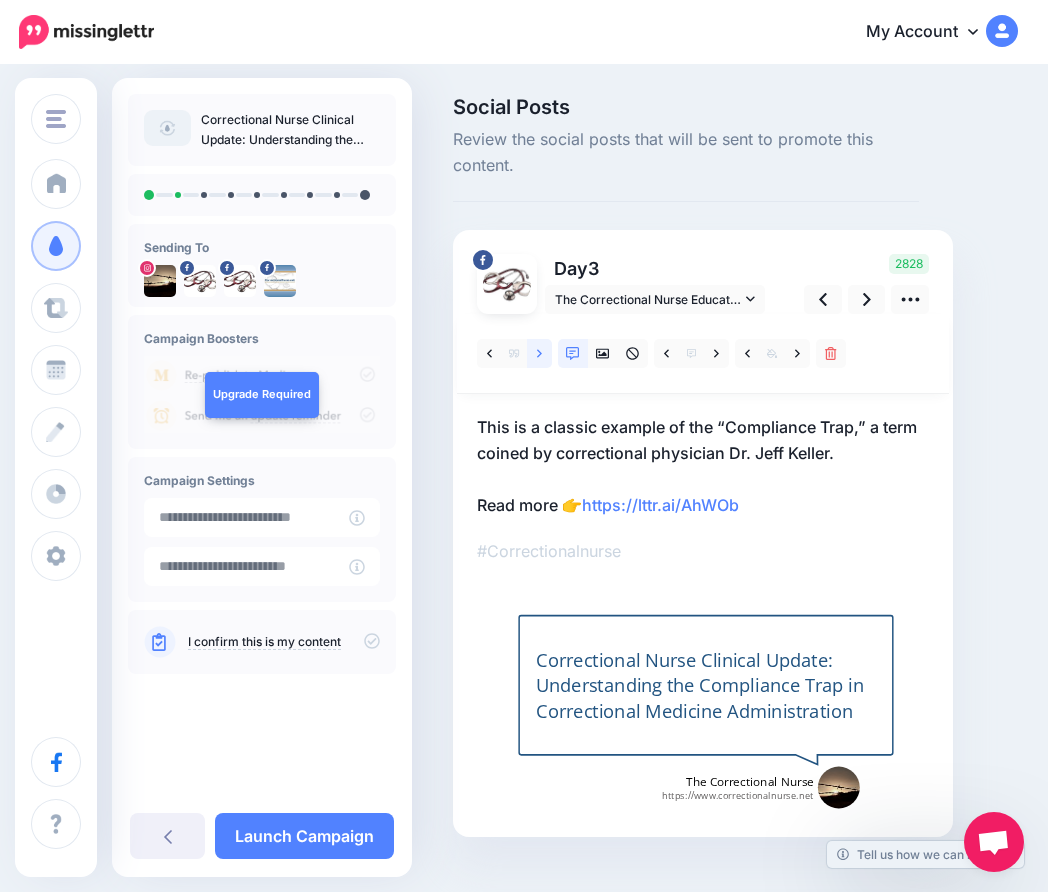 click 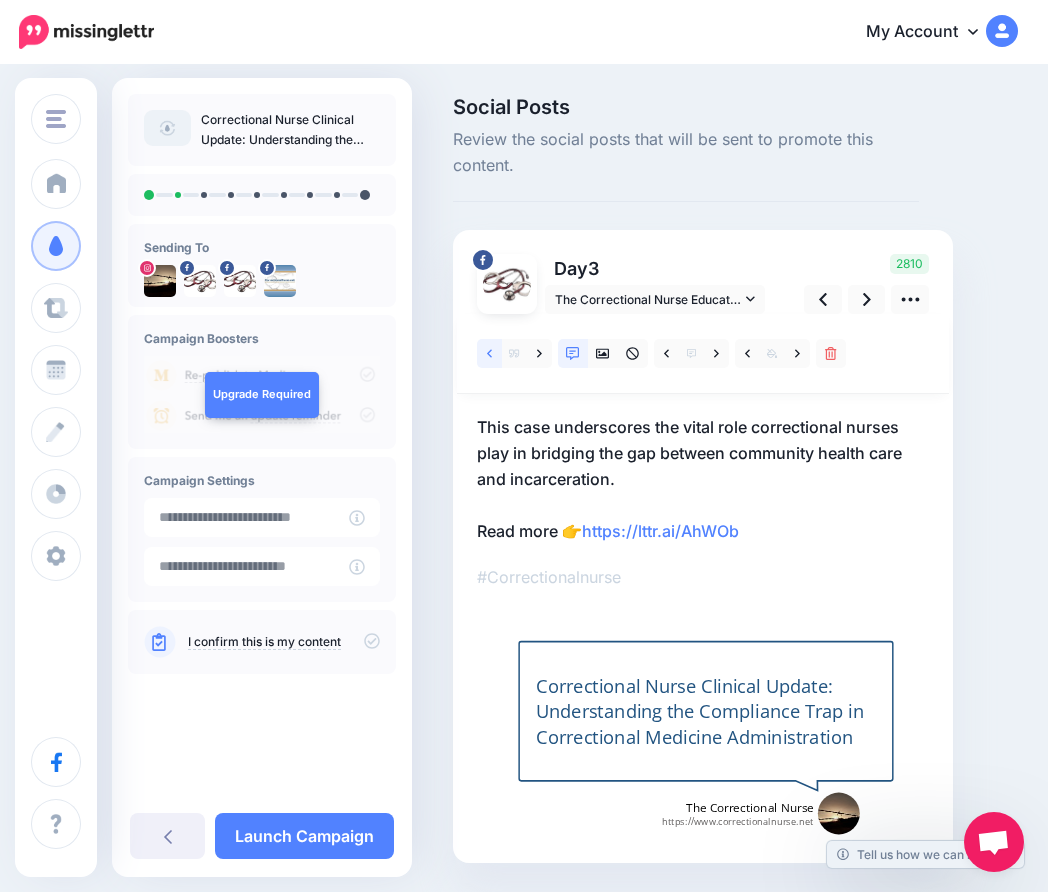 click 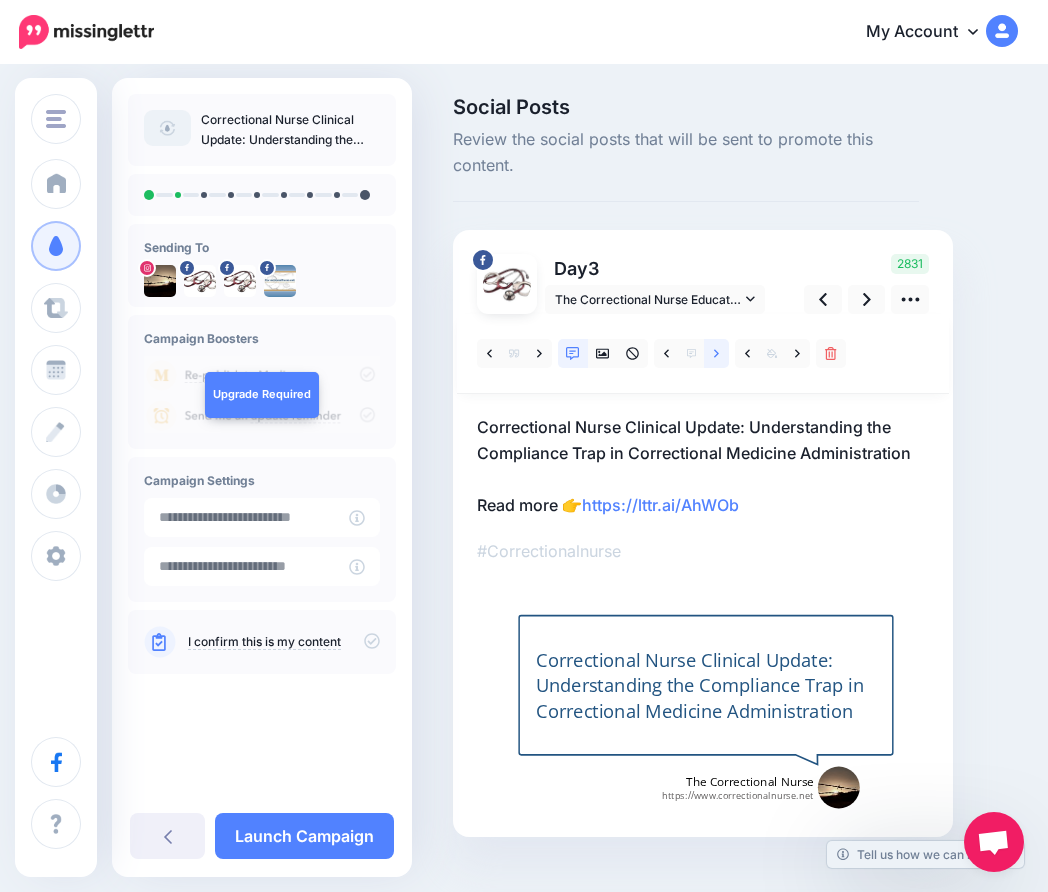 click 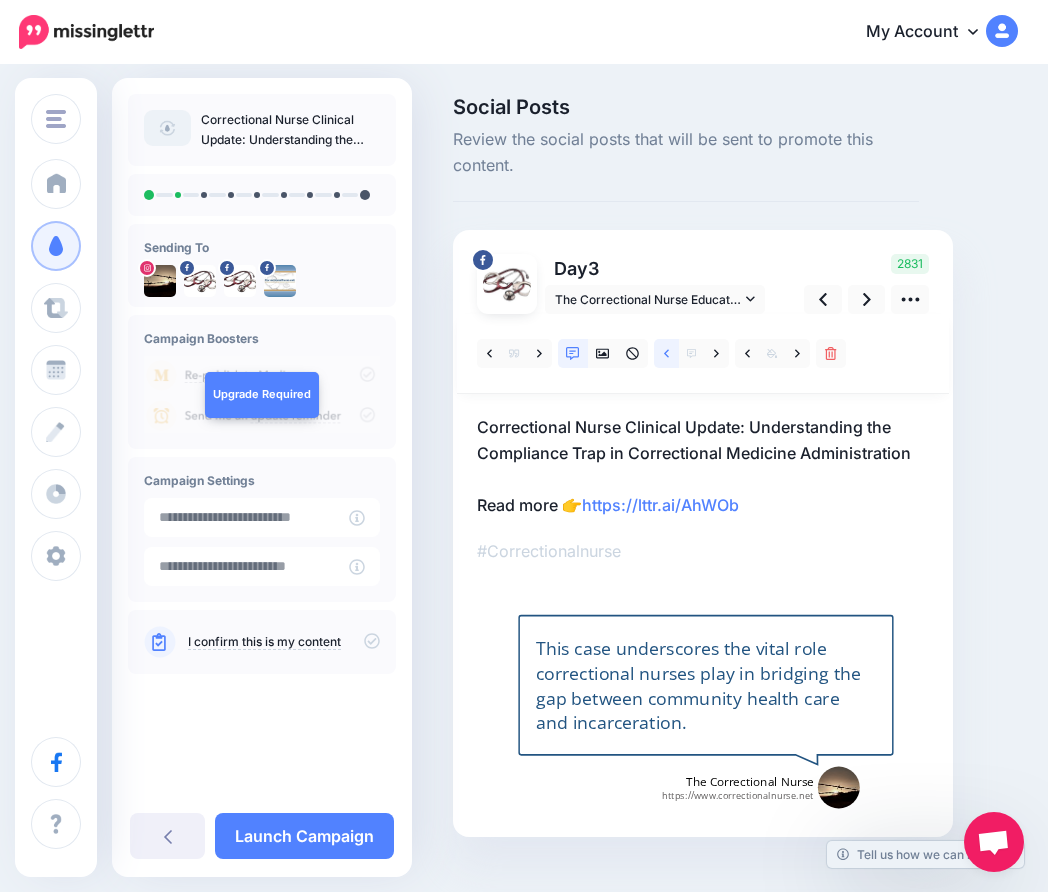 click 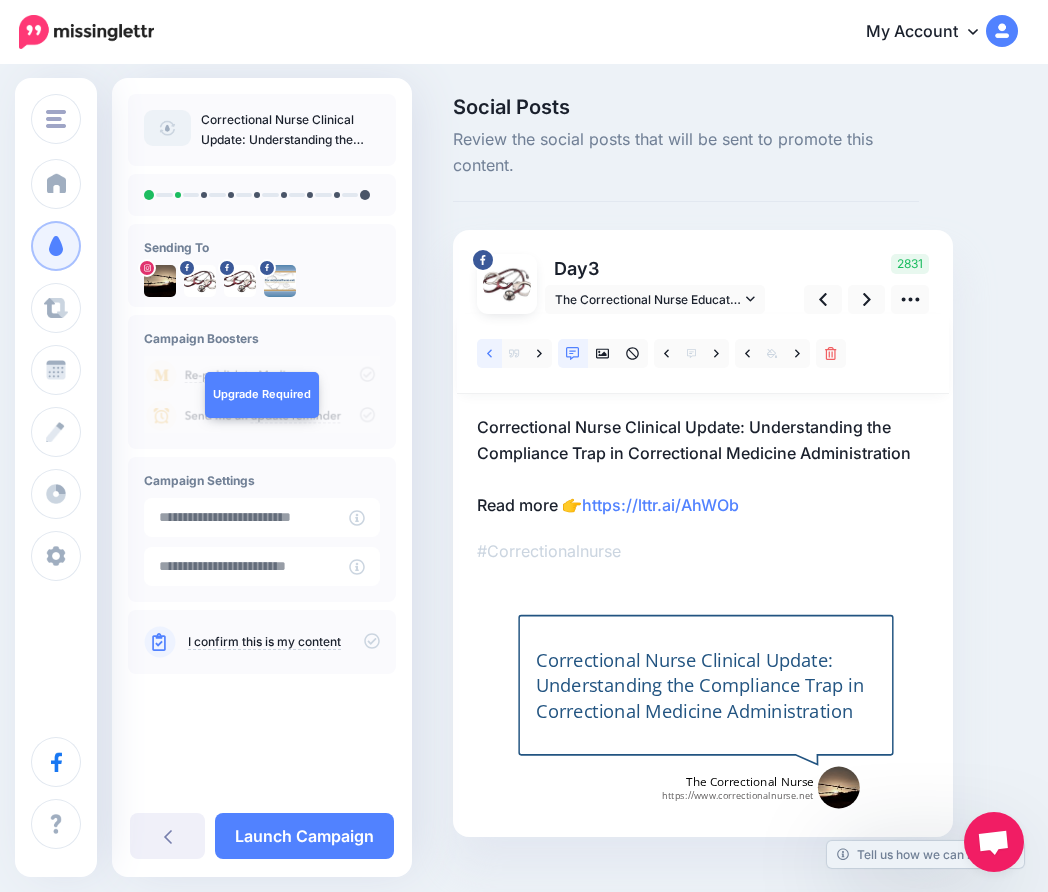 click 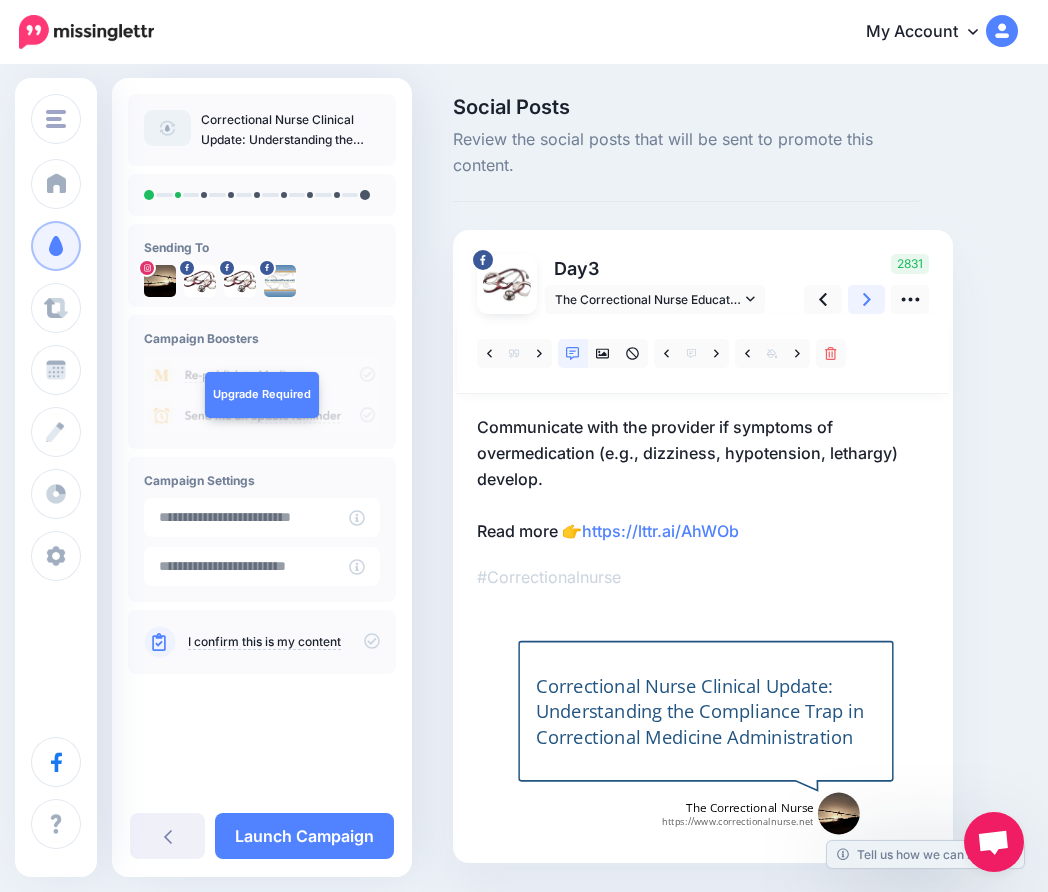 click 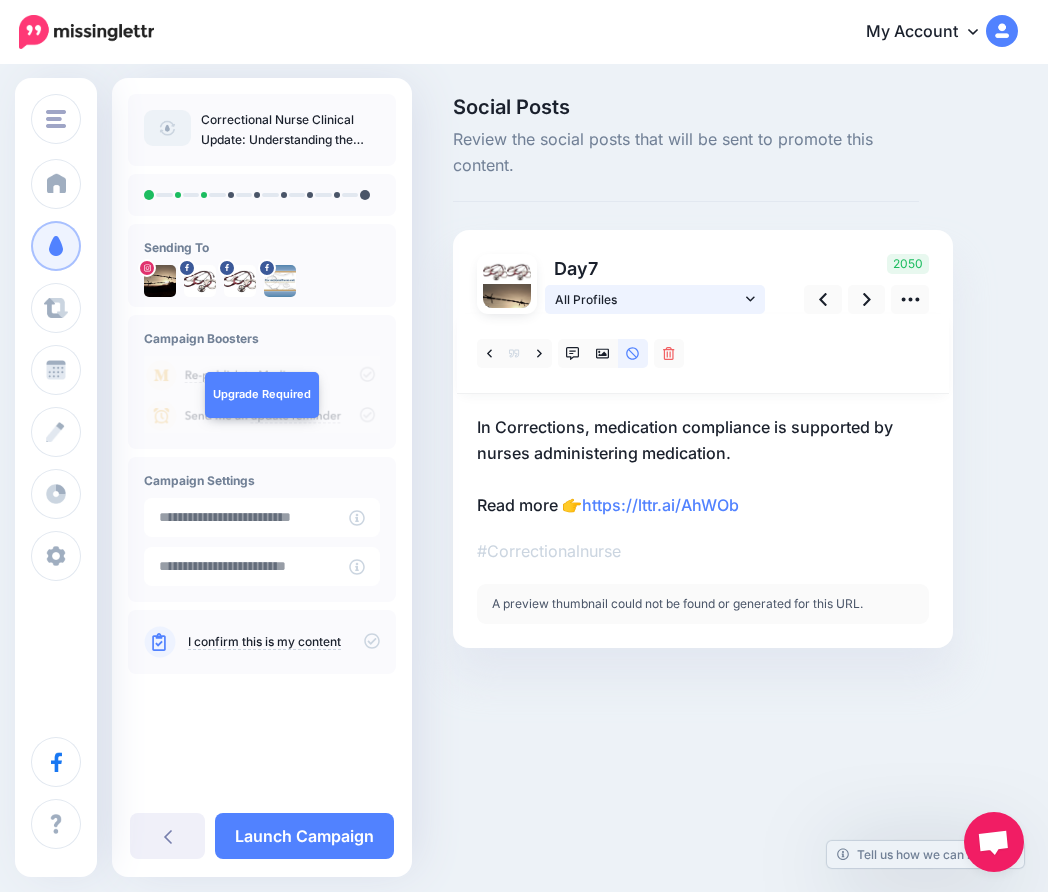 click on "All
Profiles" at bounding box center [648, 299] 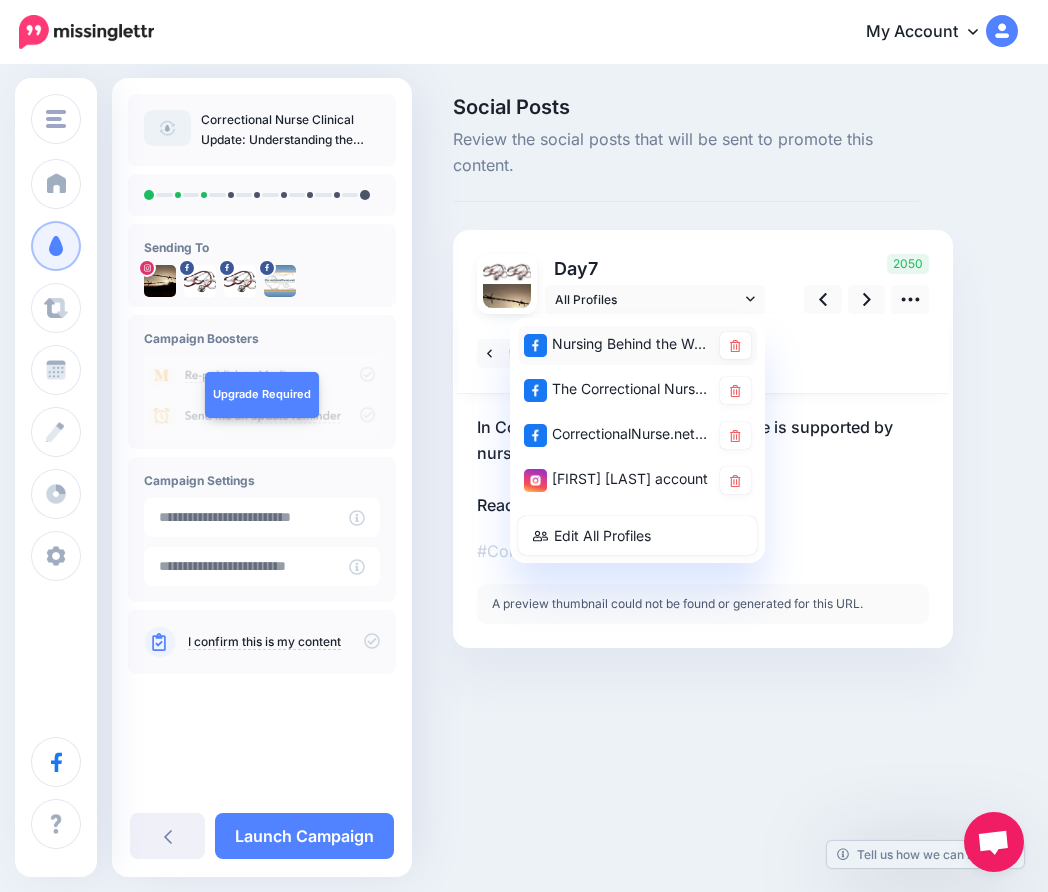 click on "Nursing Behind the Wall page" at bounding box center (617, 344) 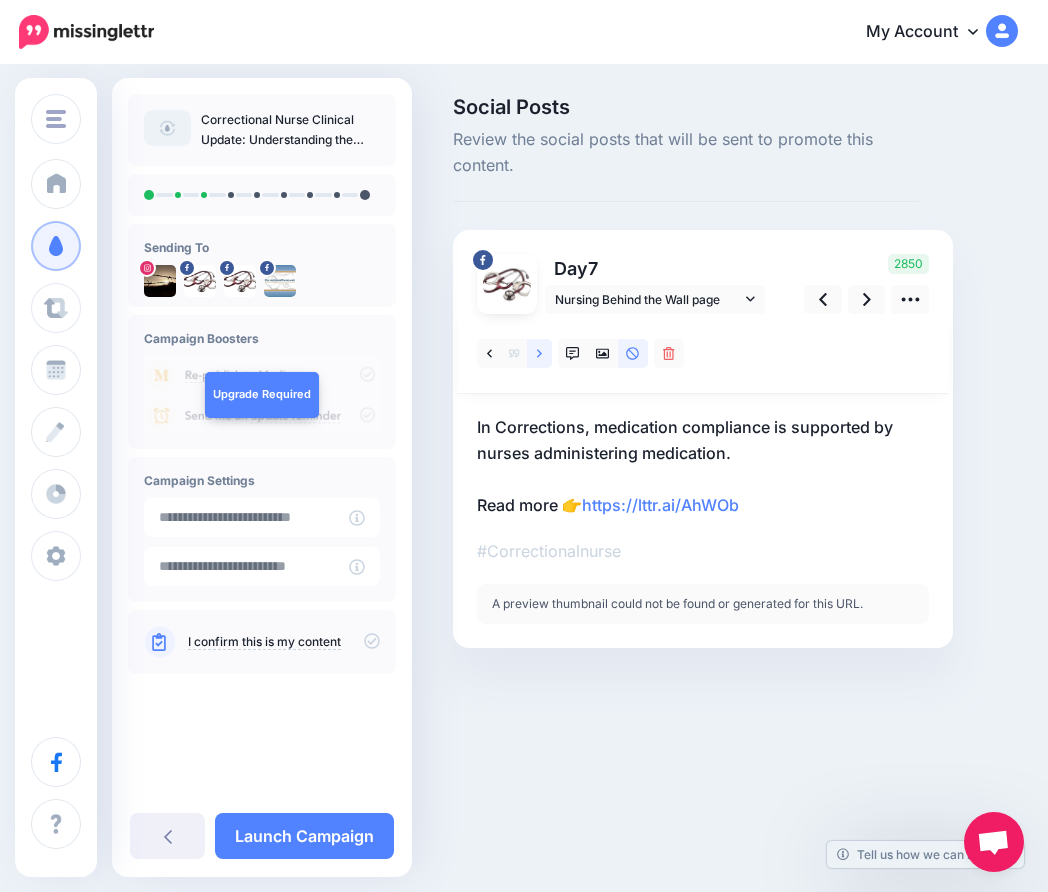 click 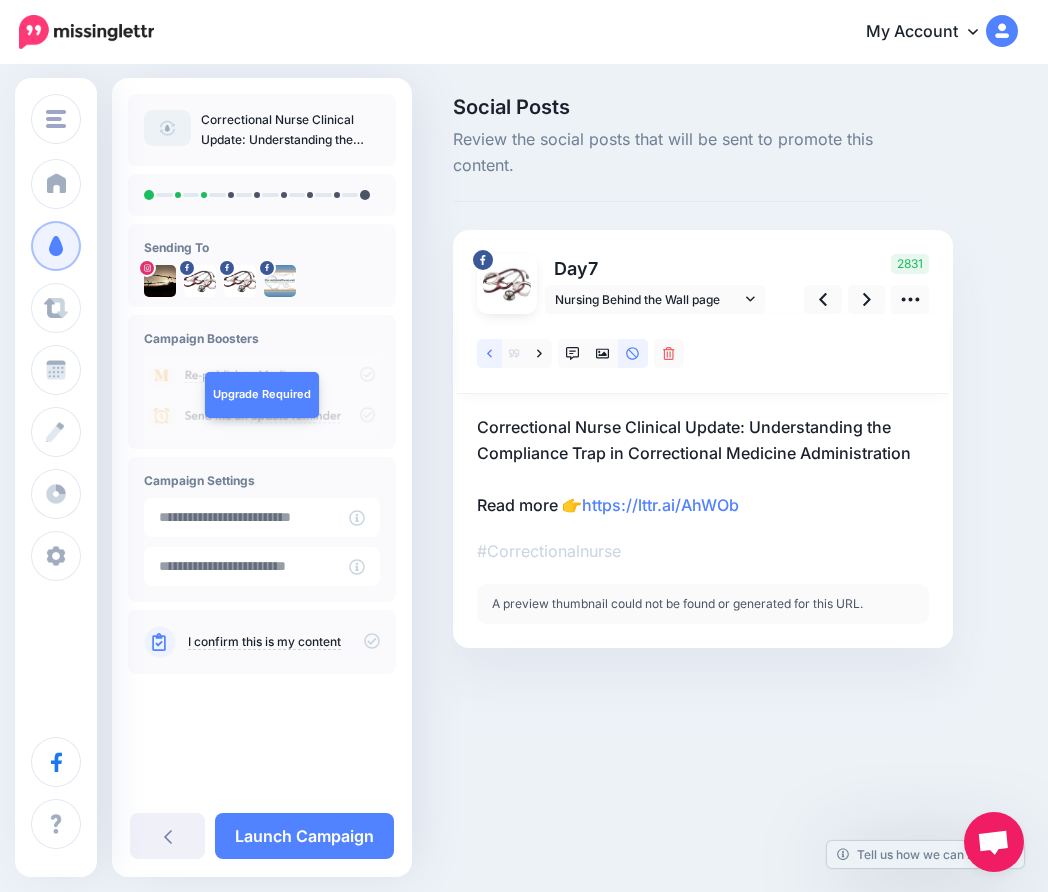 click 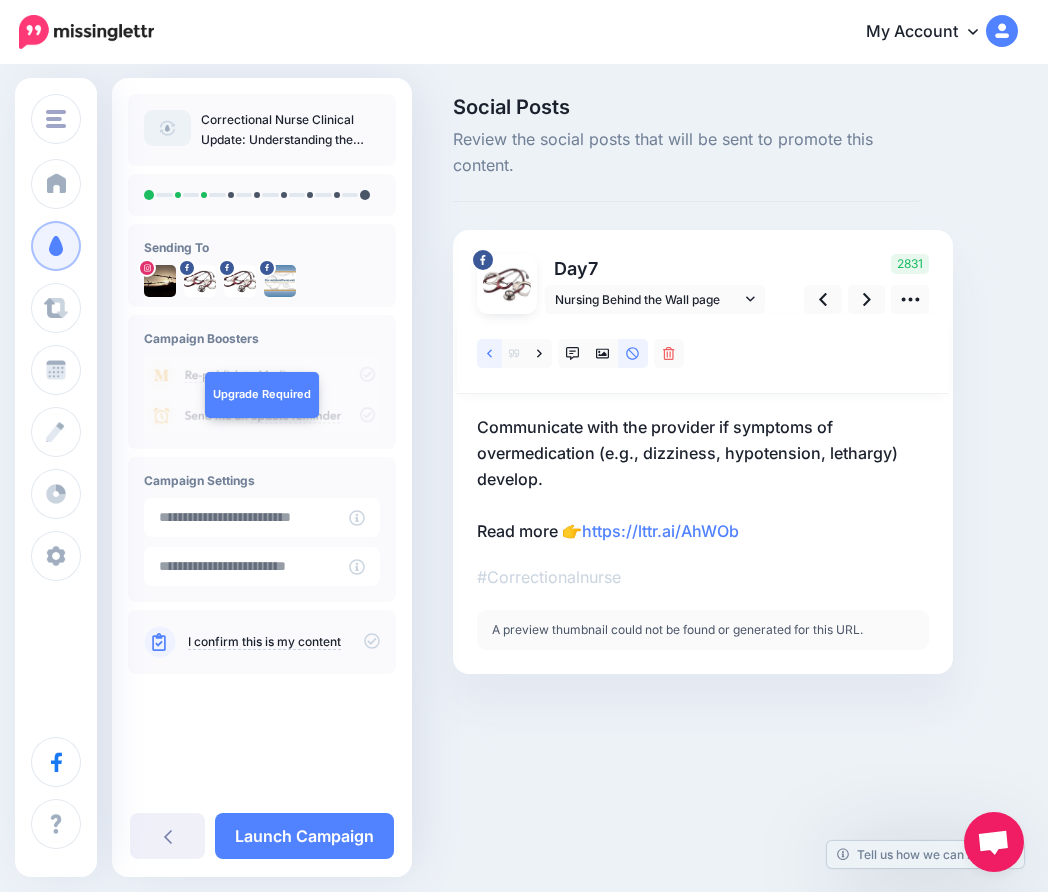 click 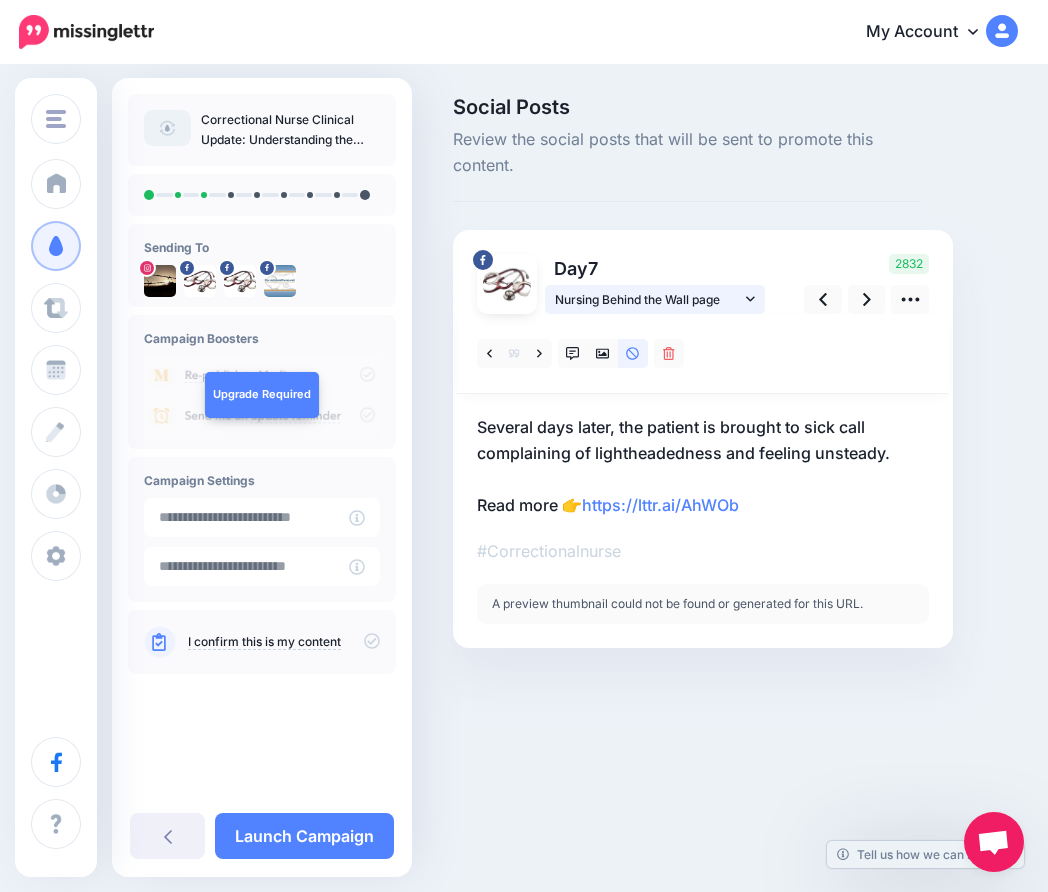 click on "Nursing Behind the Wall page" at bounding box center (648, 299) 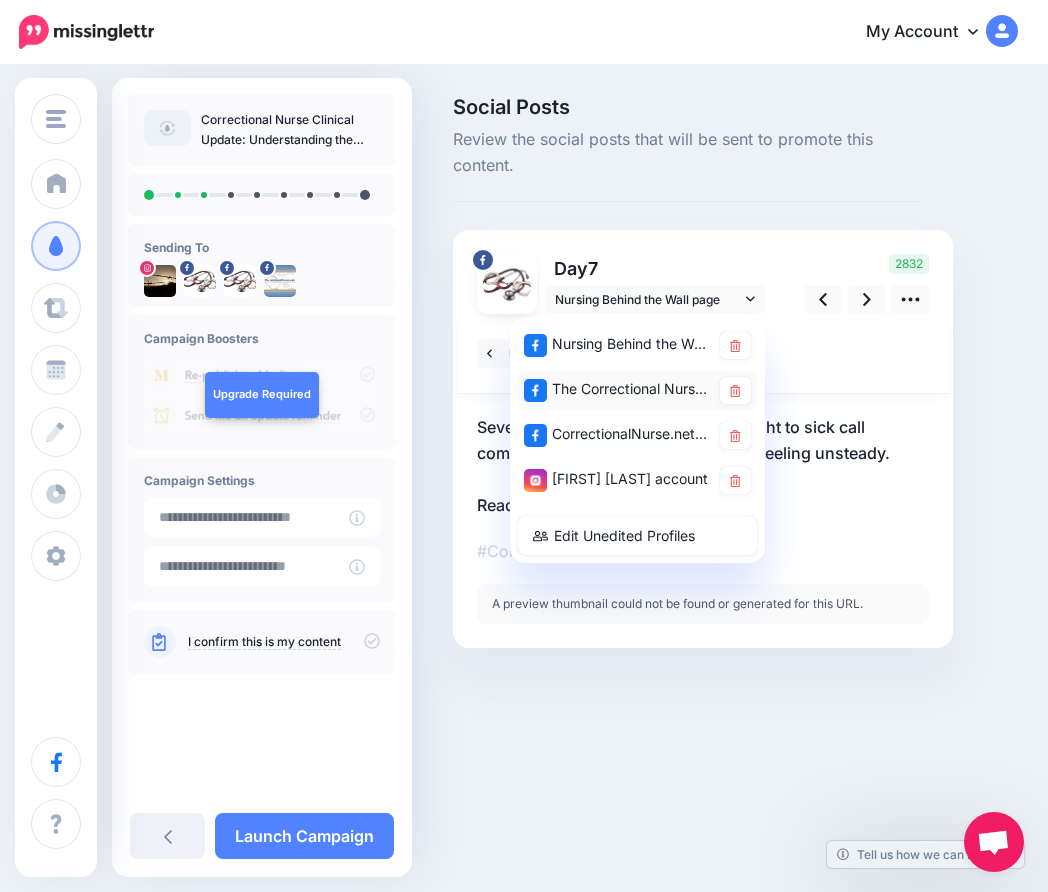 click on "The Correctional Nurse Educator page" at bounding box center (617, 389) 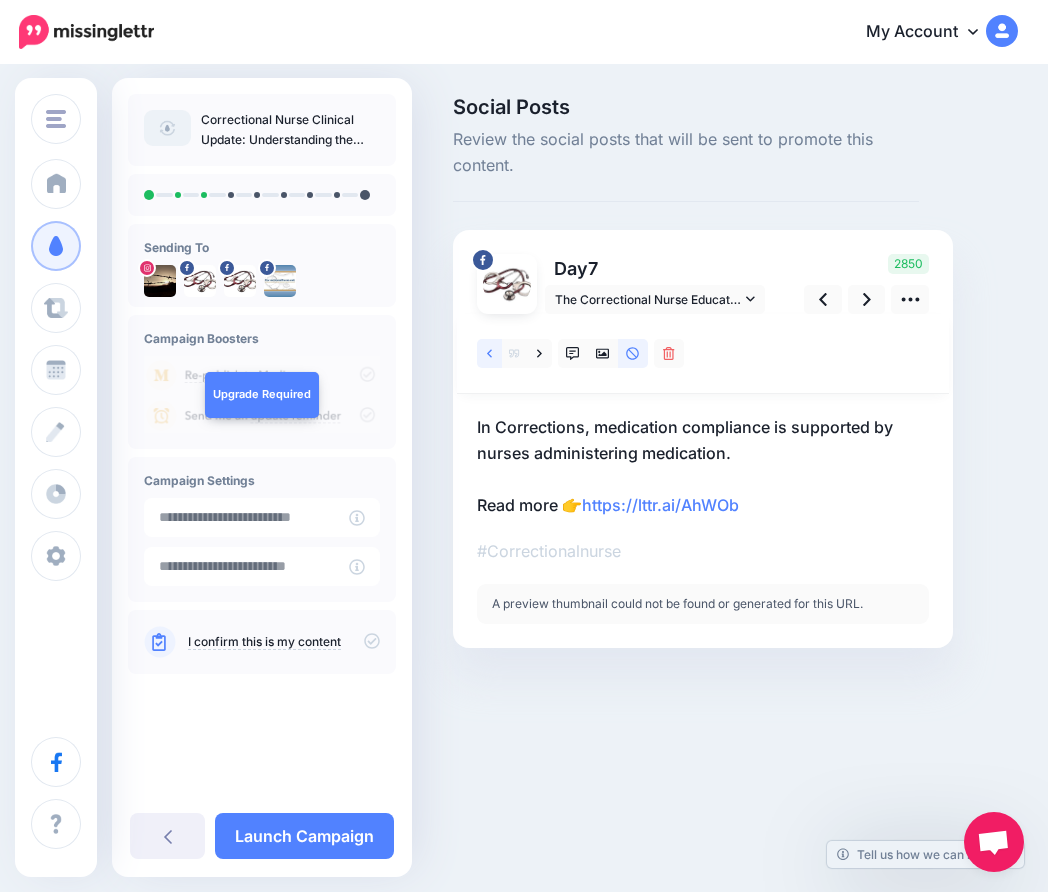 click 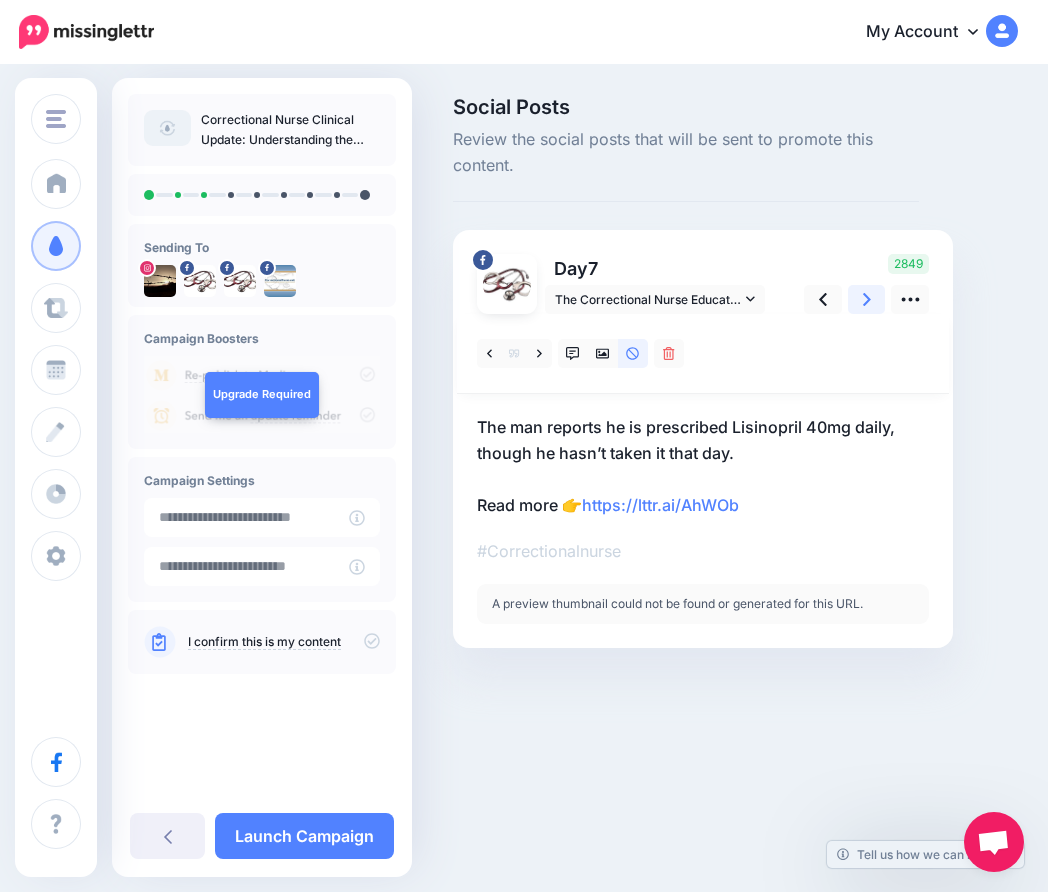 click 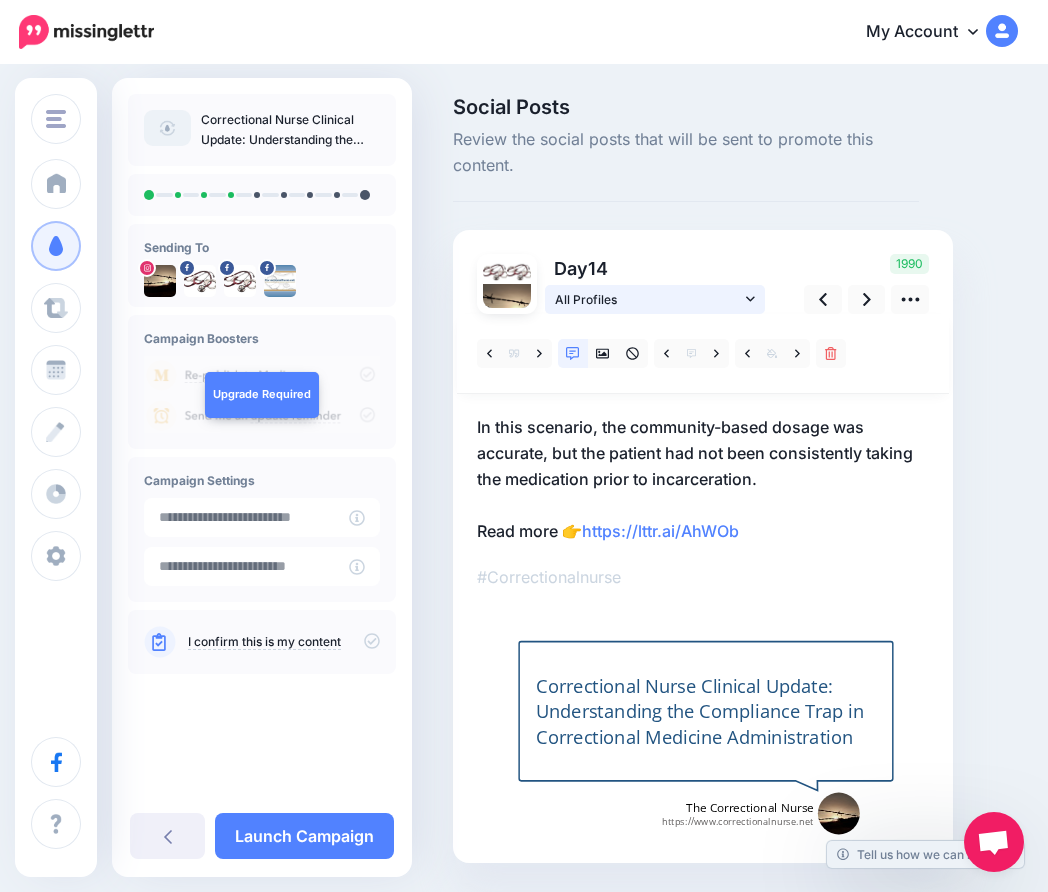 click 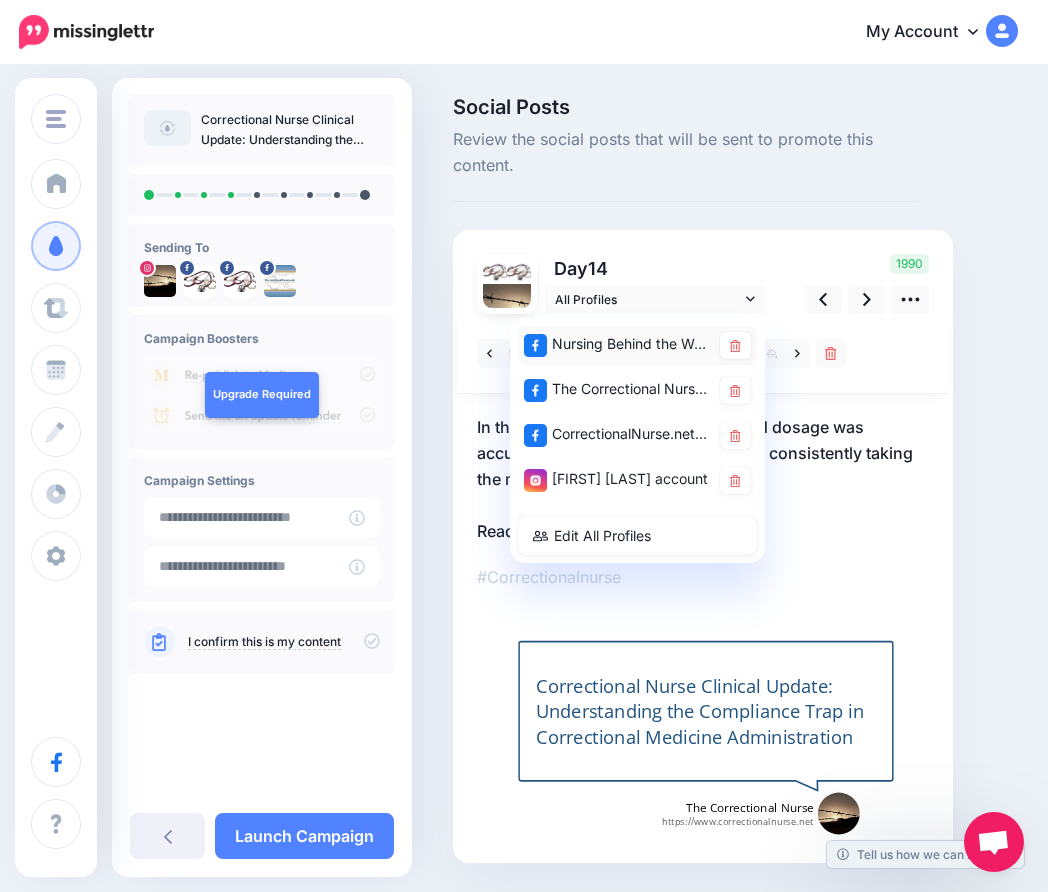 click on "Nursing Behind the Wall page" at bounding box center (617, 344) 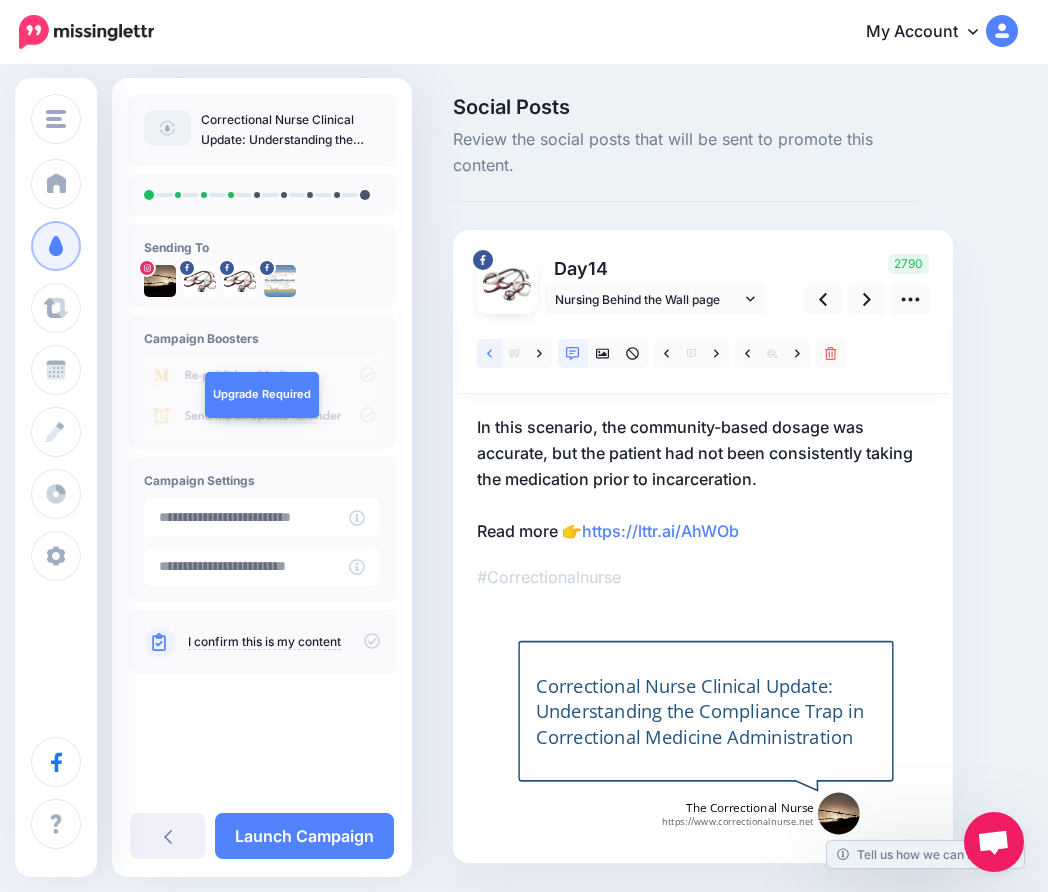 click 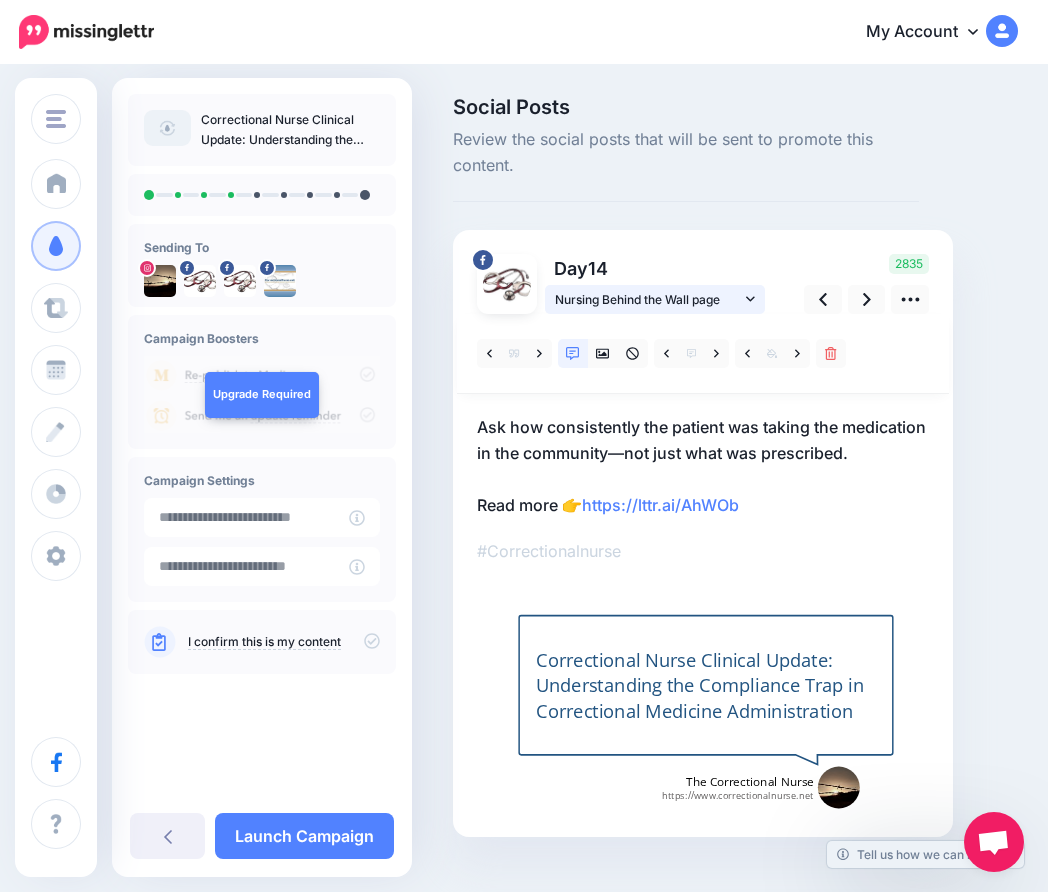 click 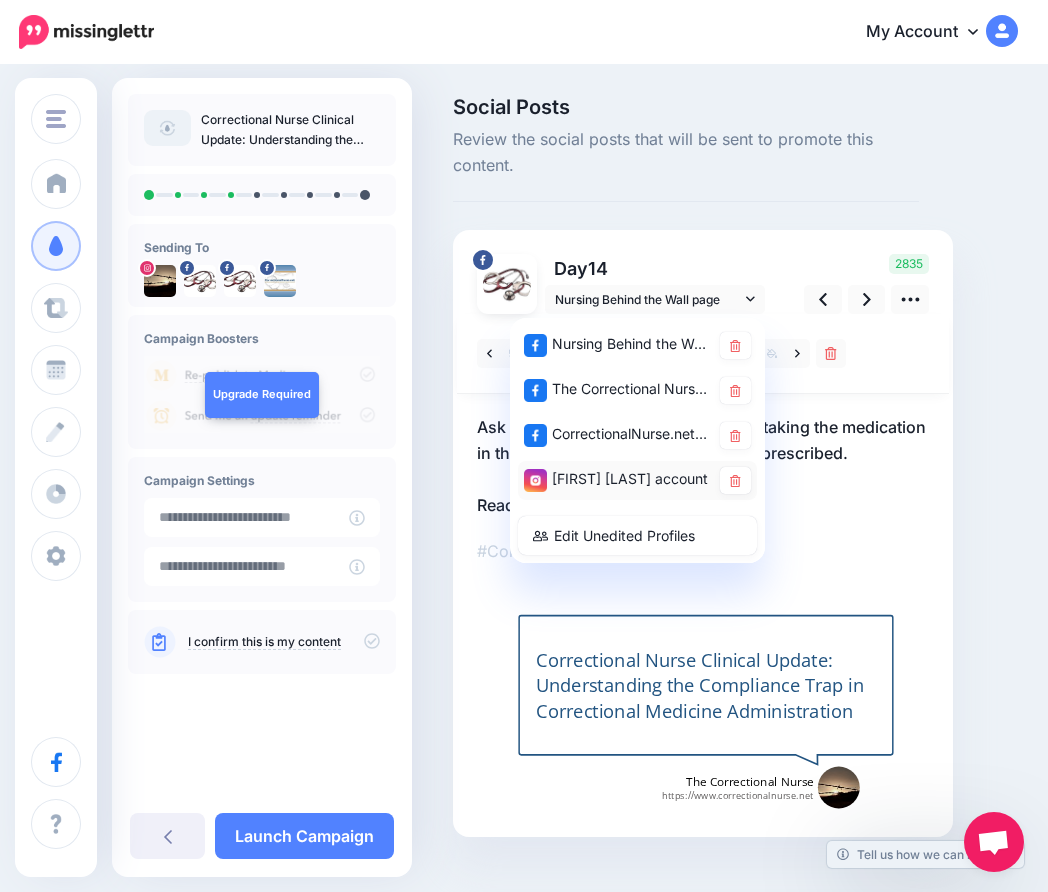 click on "Lori Roscoe account" at bounding box center [617, 479] 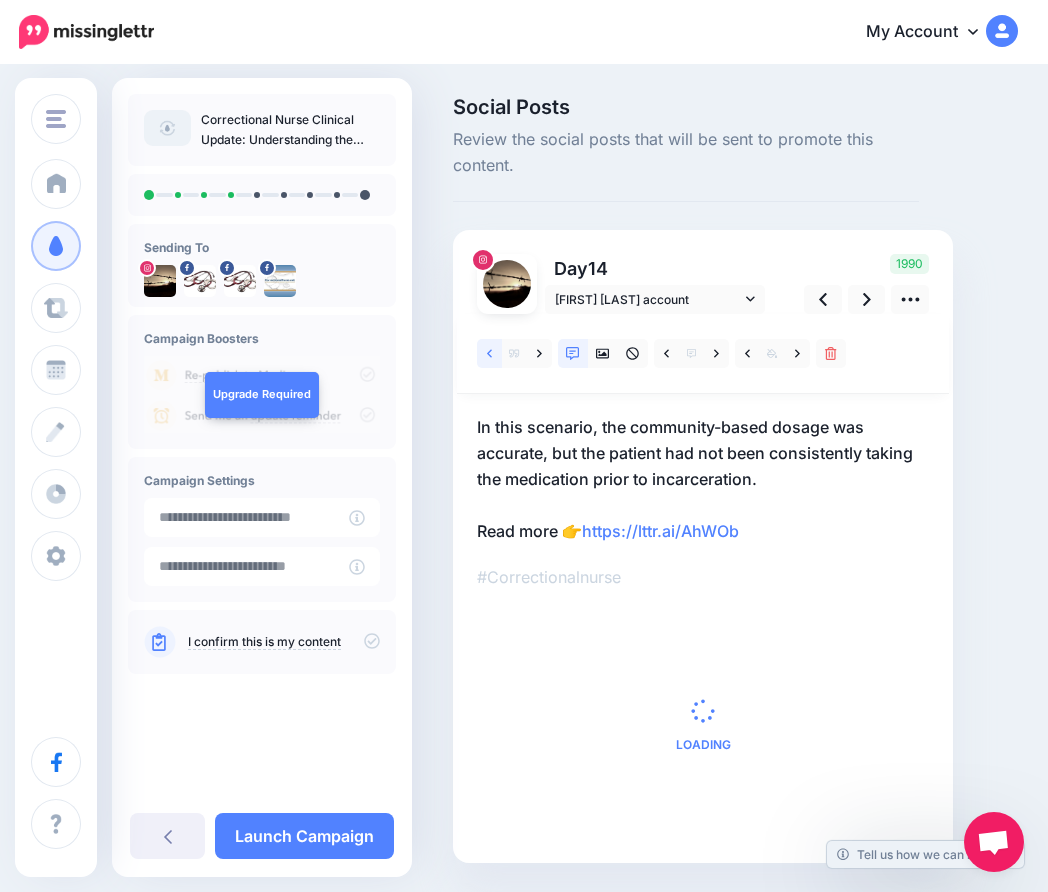 click 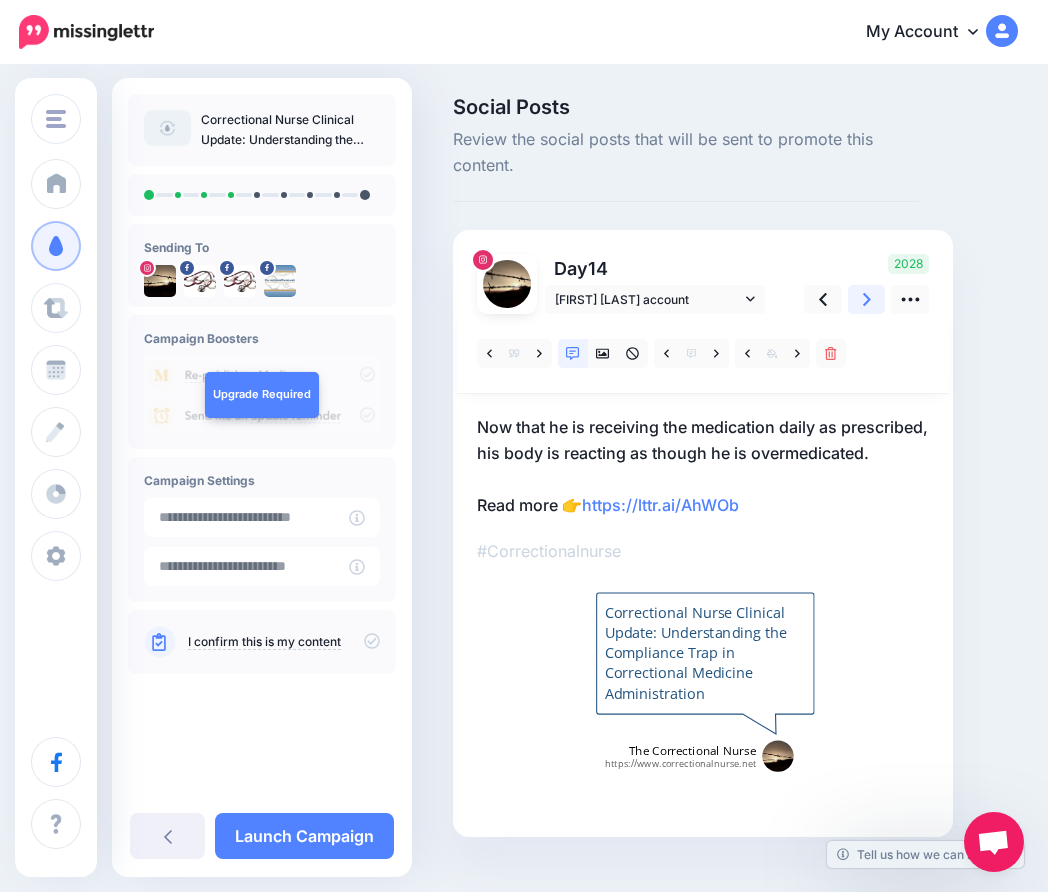 click 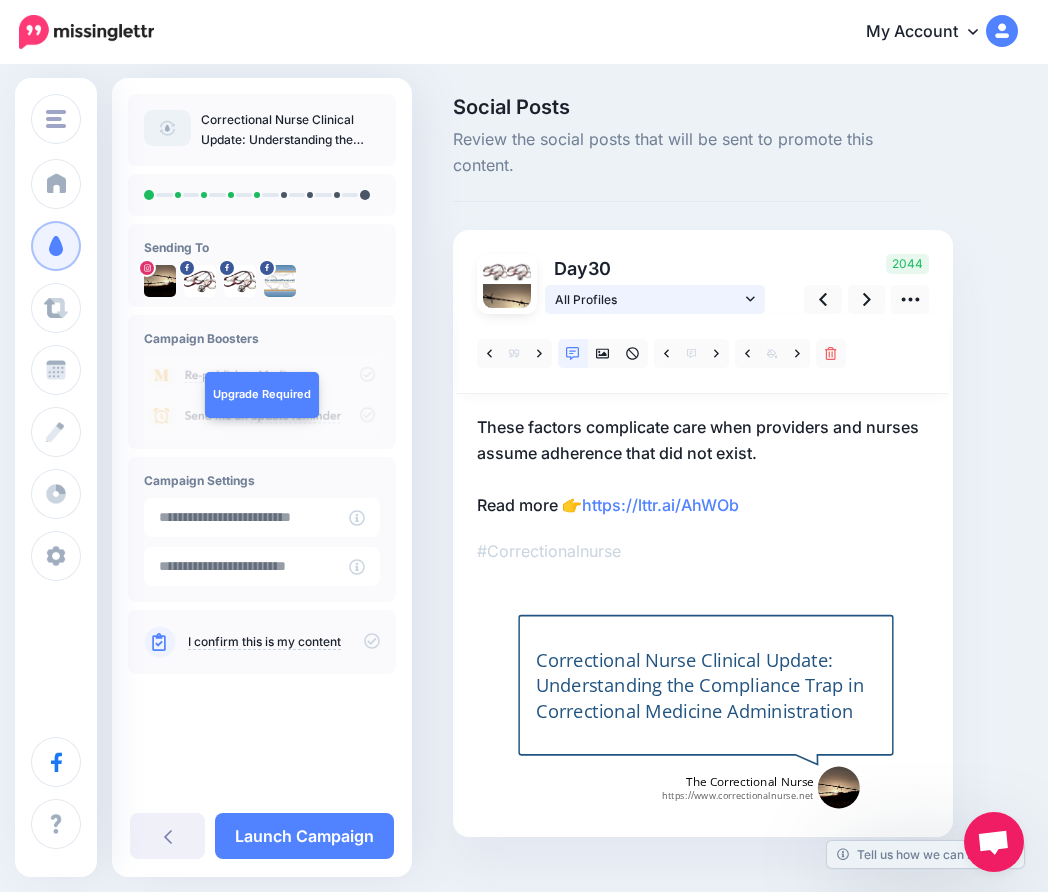 click on "All
Profiles" at bounding box center [648, 299] 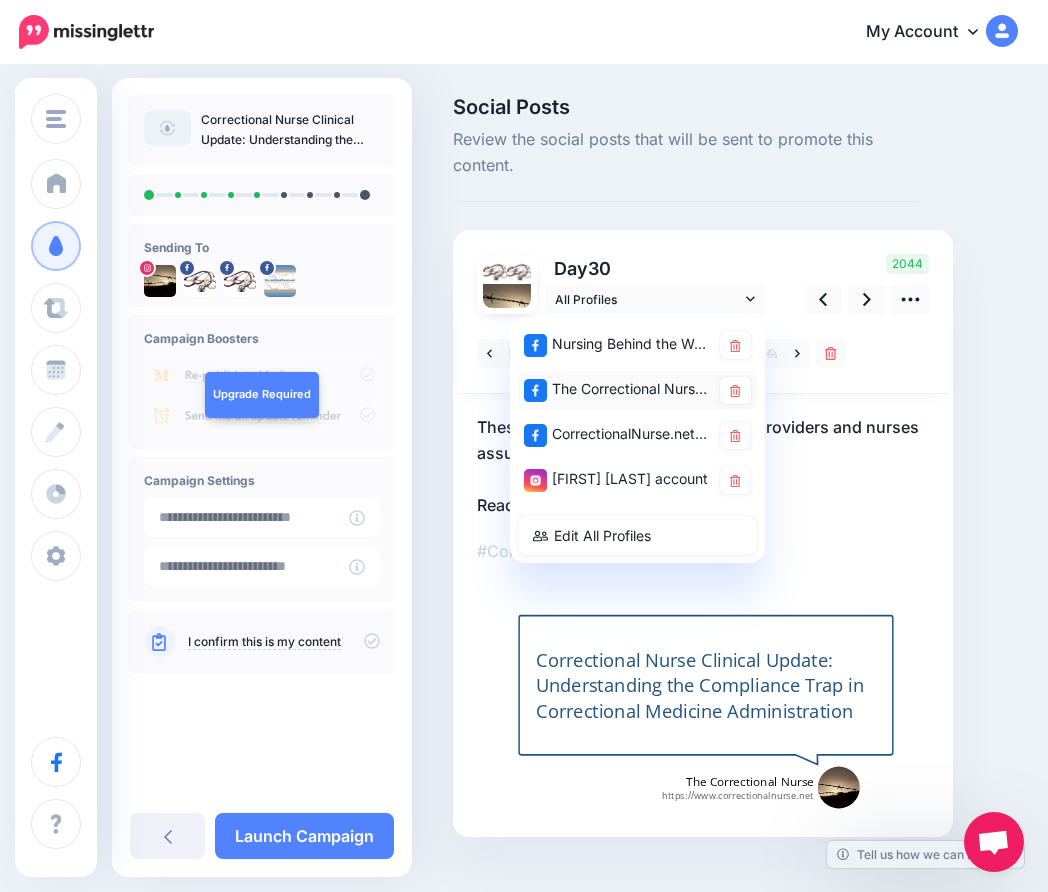 click on "The Correctional Nurse Educator page" at bounding box center [617, 389] 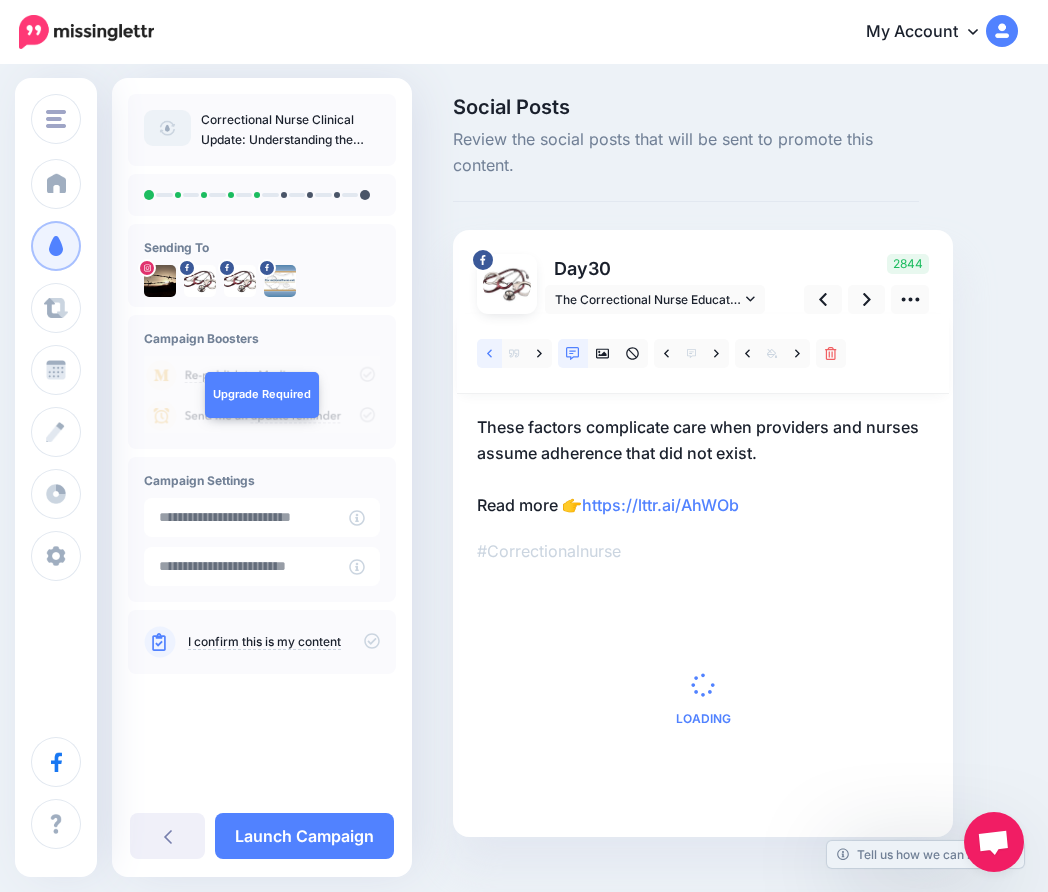 click 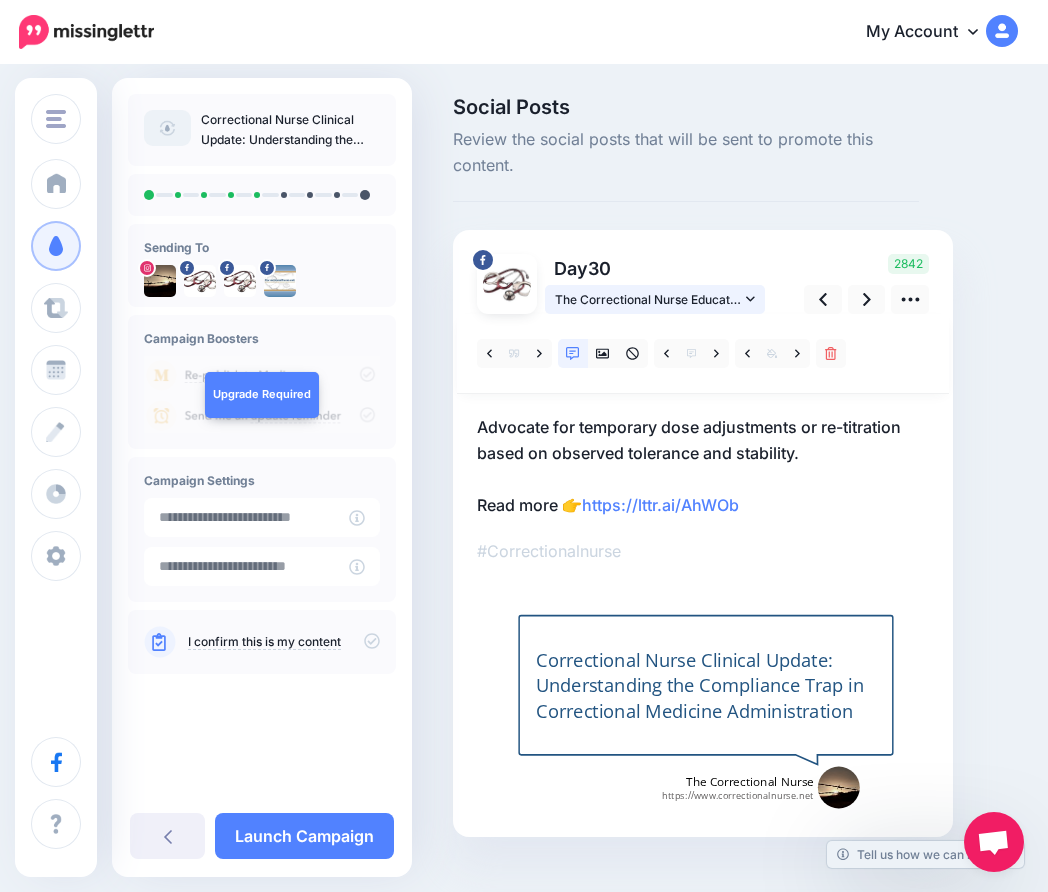 click on "The Correctional Nurse Educator page" at bounding box center [648, 299] 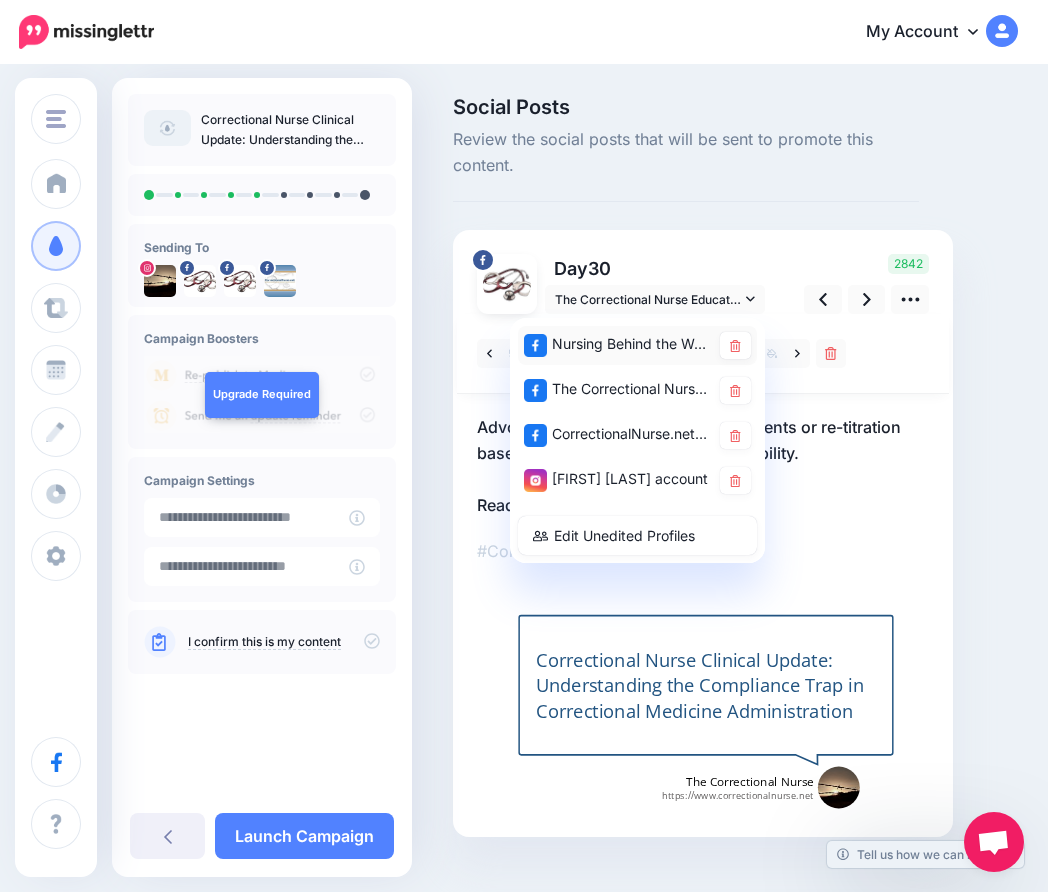 click on "Nursing Behind the Wall page" at bounding box center [617, 344] 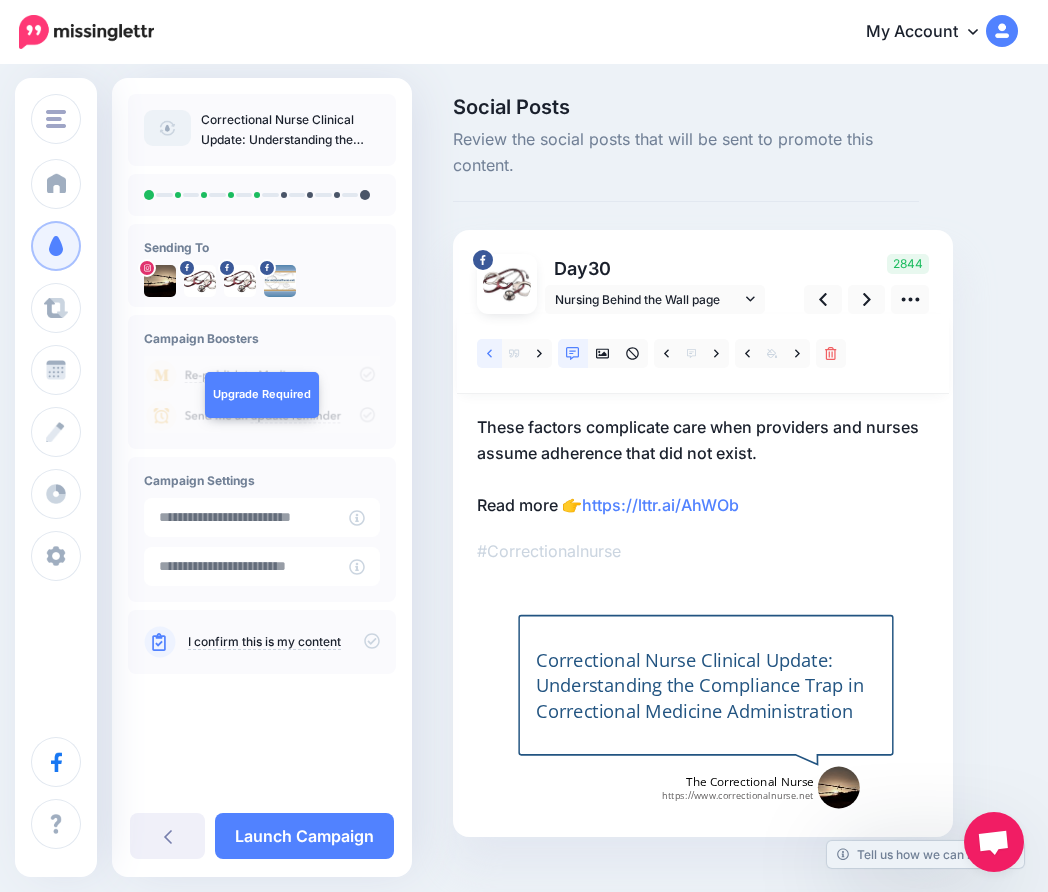 click 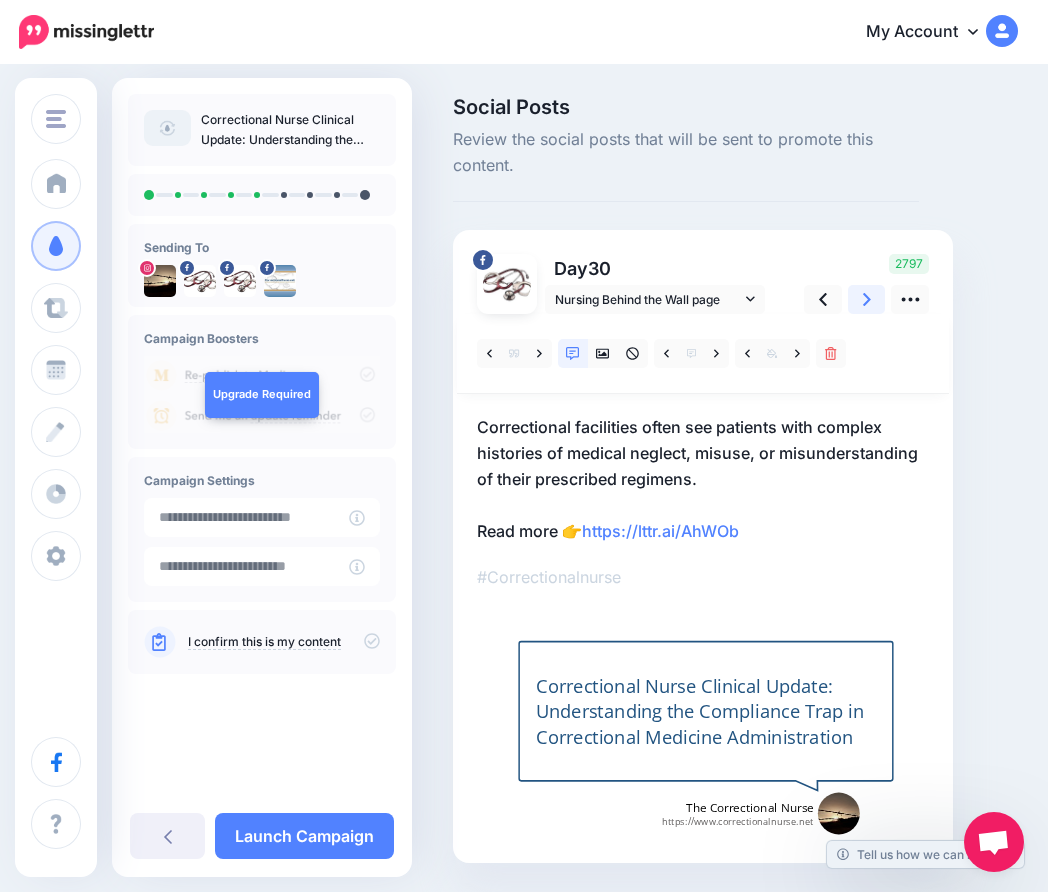 click 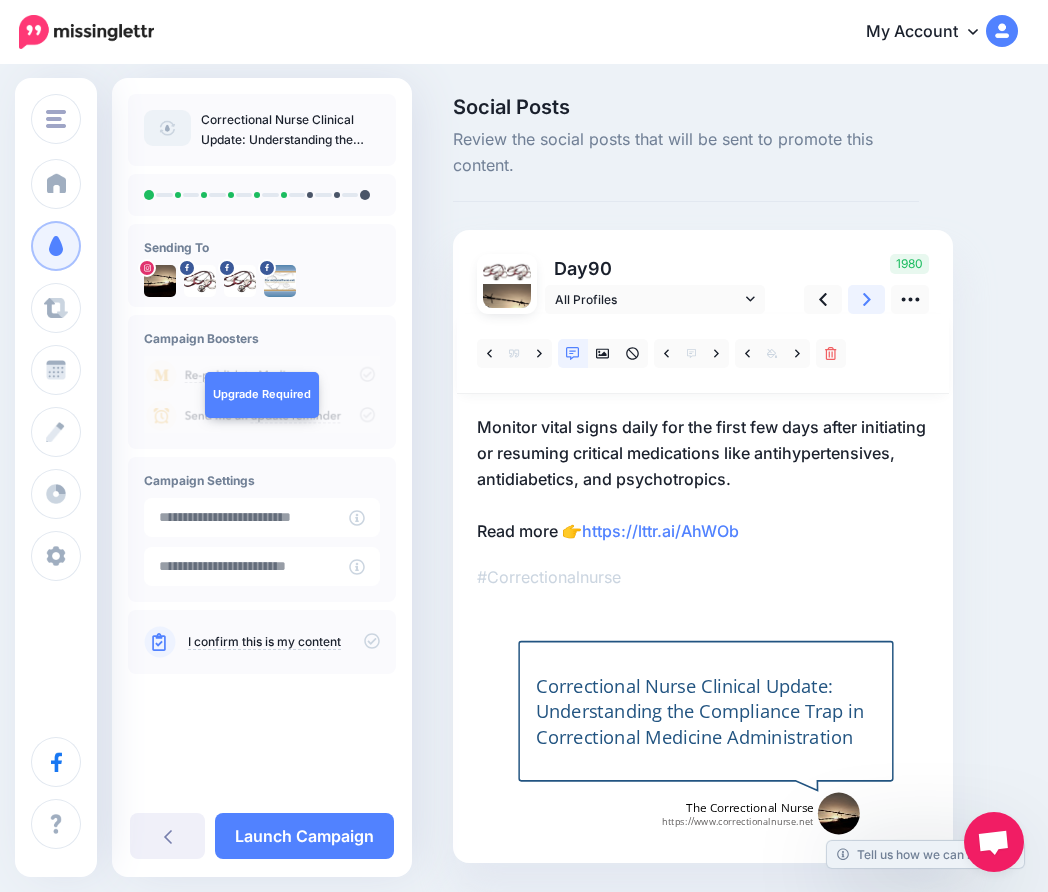 click 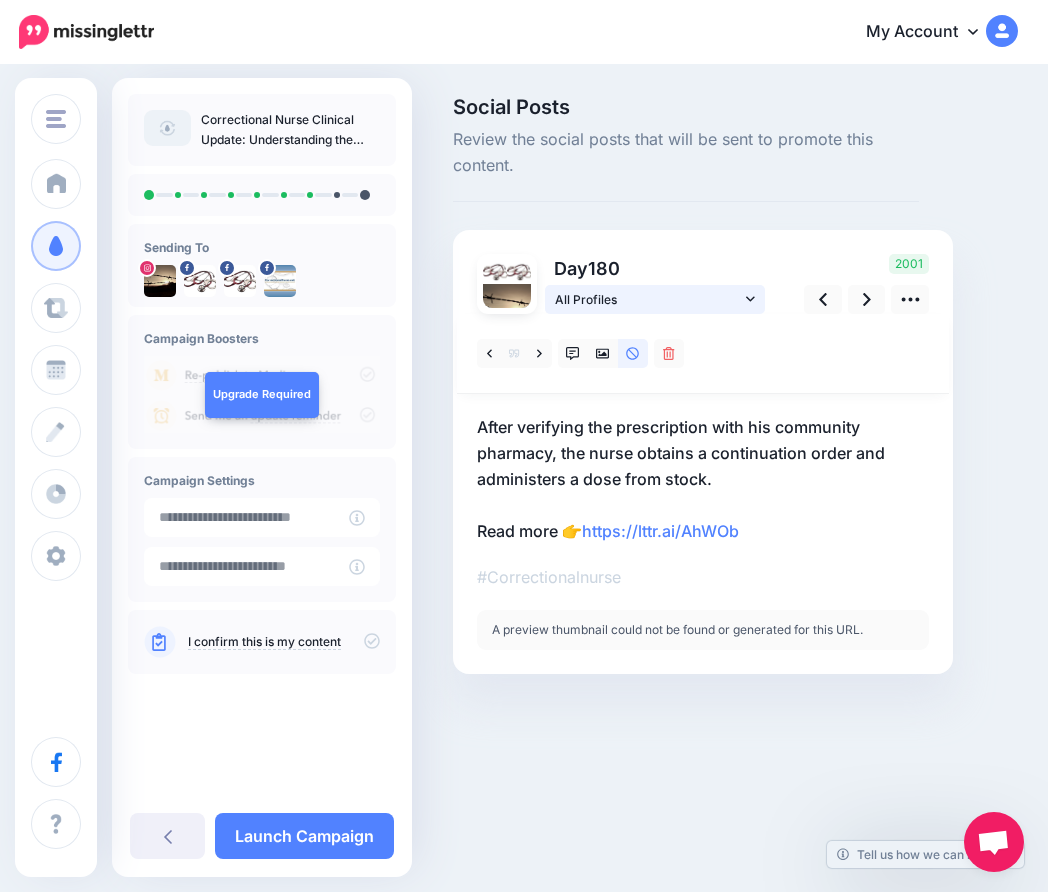 click on "All
Profiles" at bounding box center (648, 299) 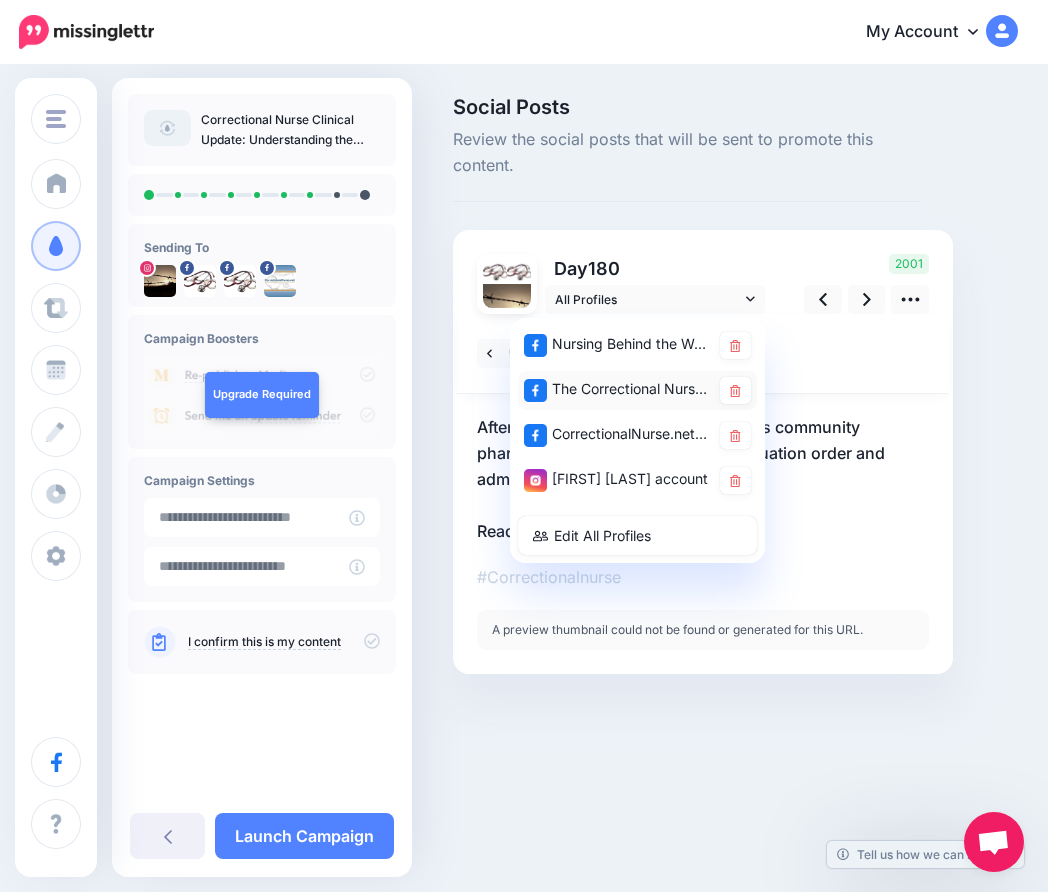 click on "The Correctional Nurse Educator page" at bounding box center (617, 389) 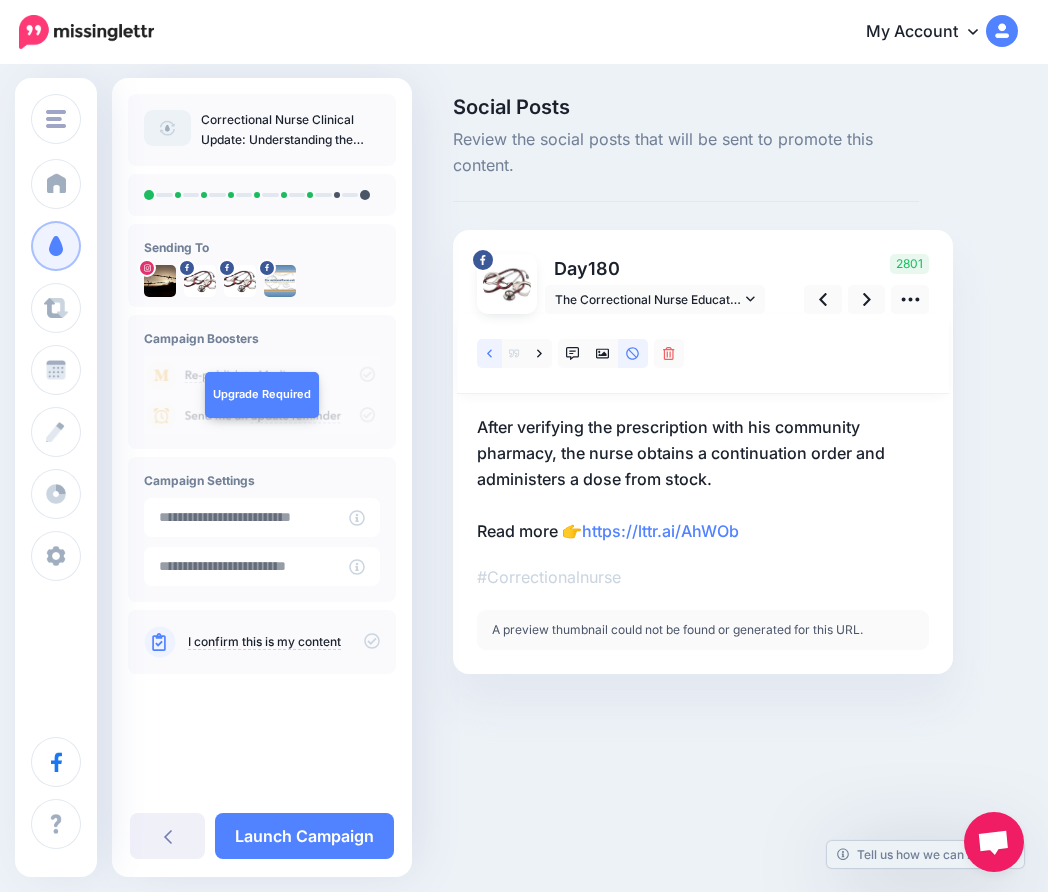 click 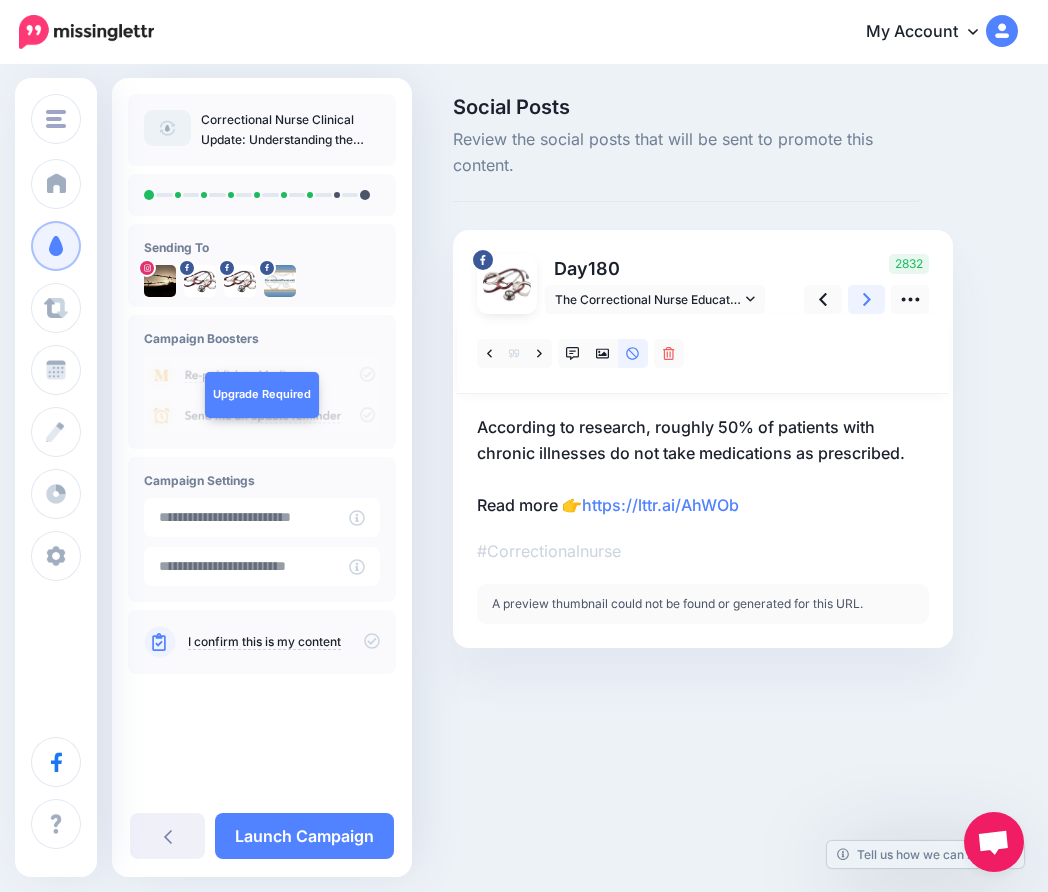 click 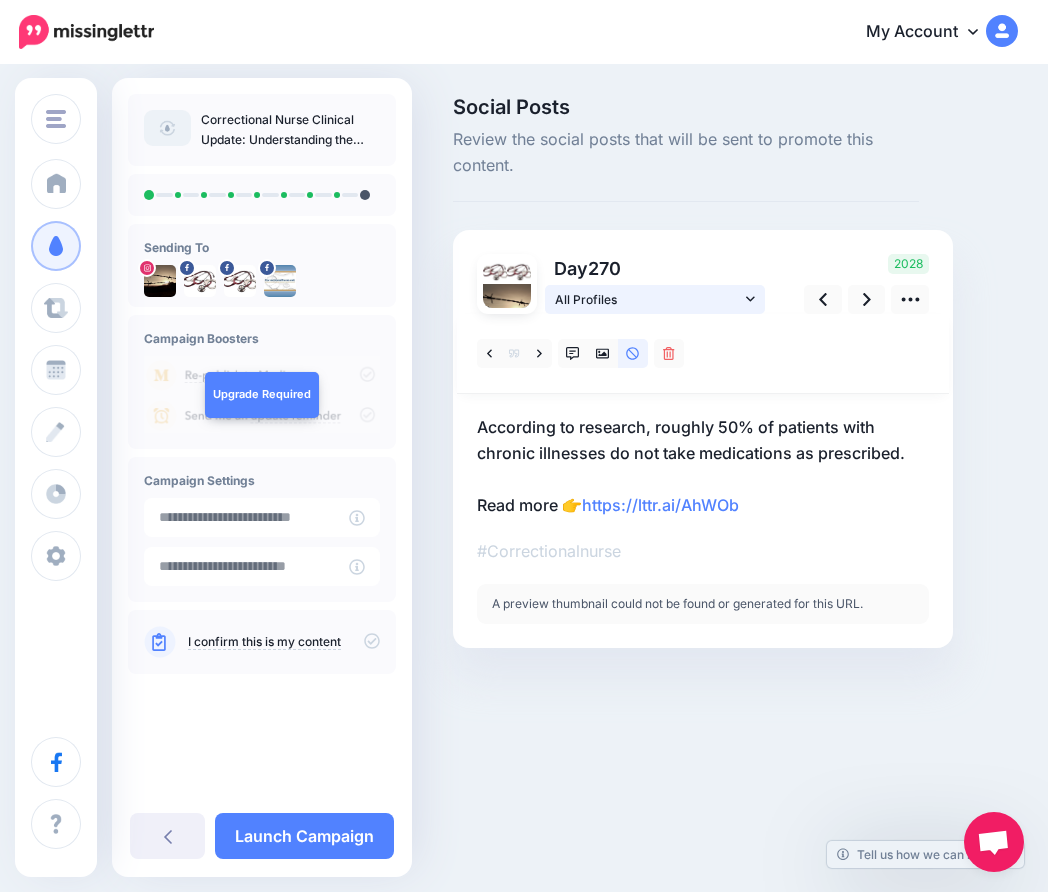click on "All
Profiles" at bounding box center [648, 299] 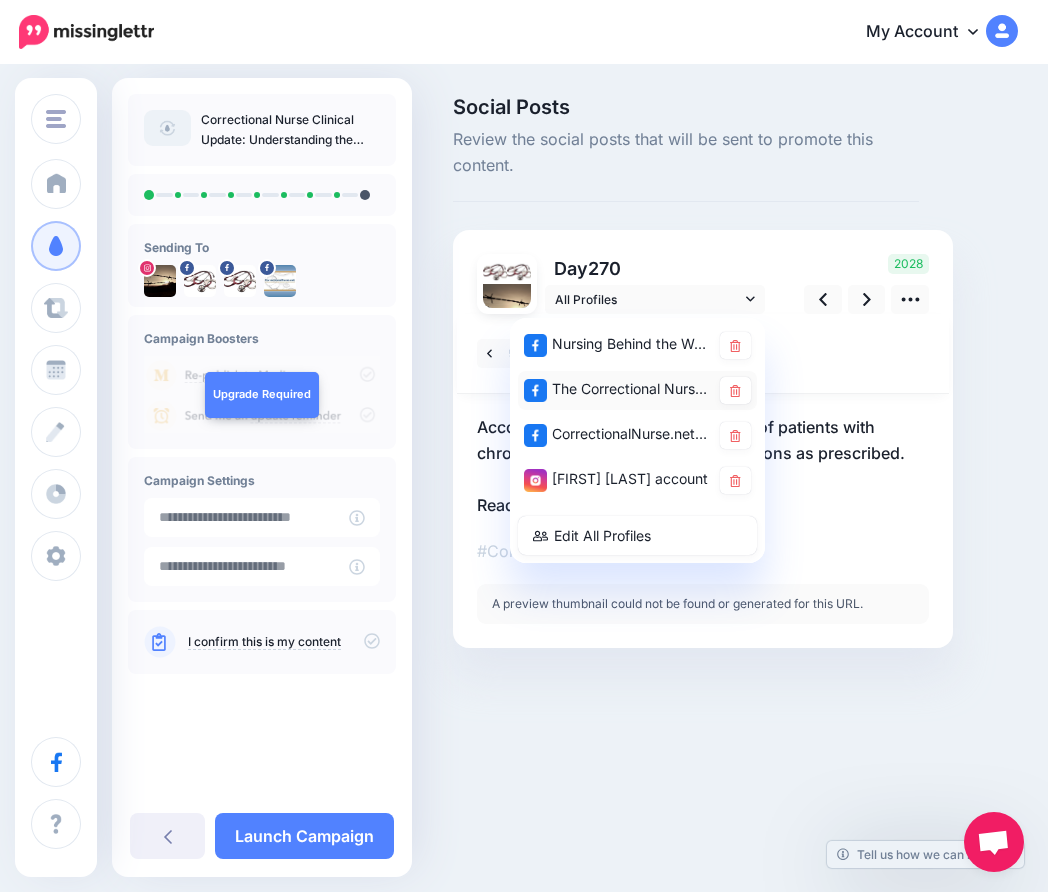 click on "The Correctional Nurse Educator page" at bounding box center (617, 389) 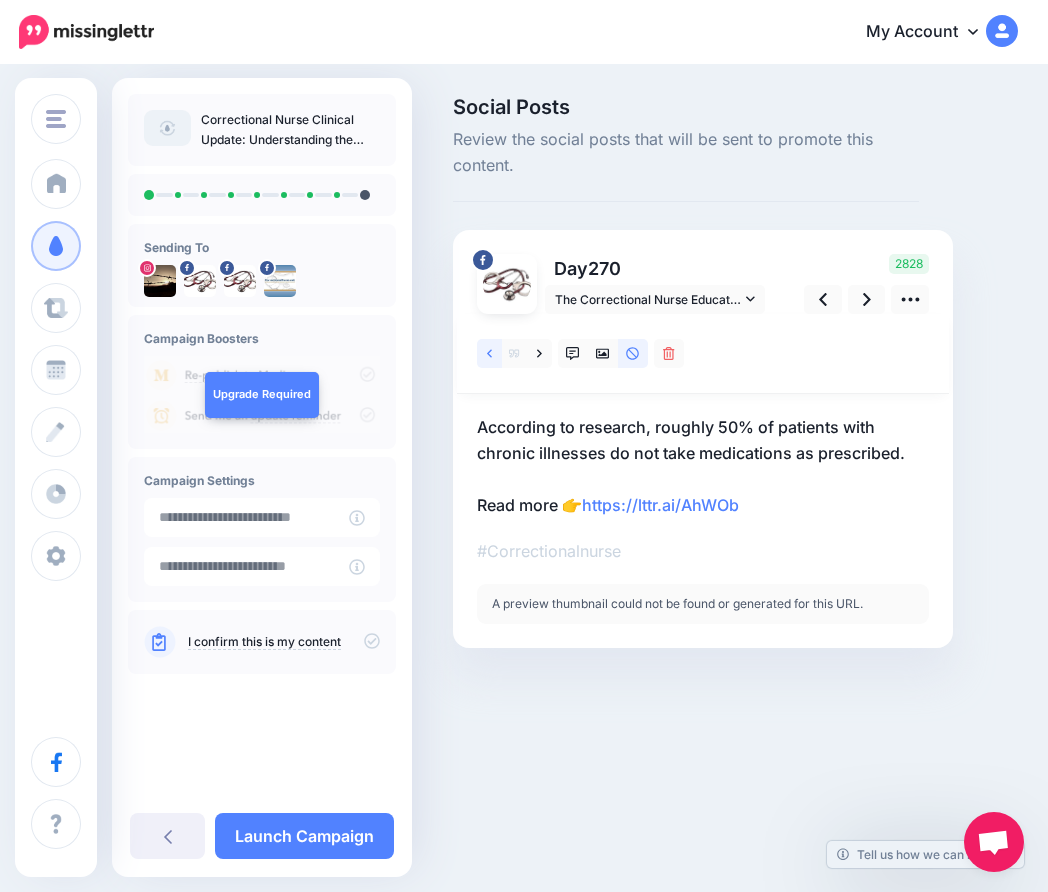 click 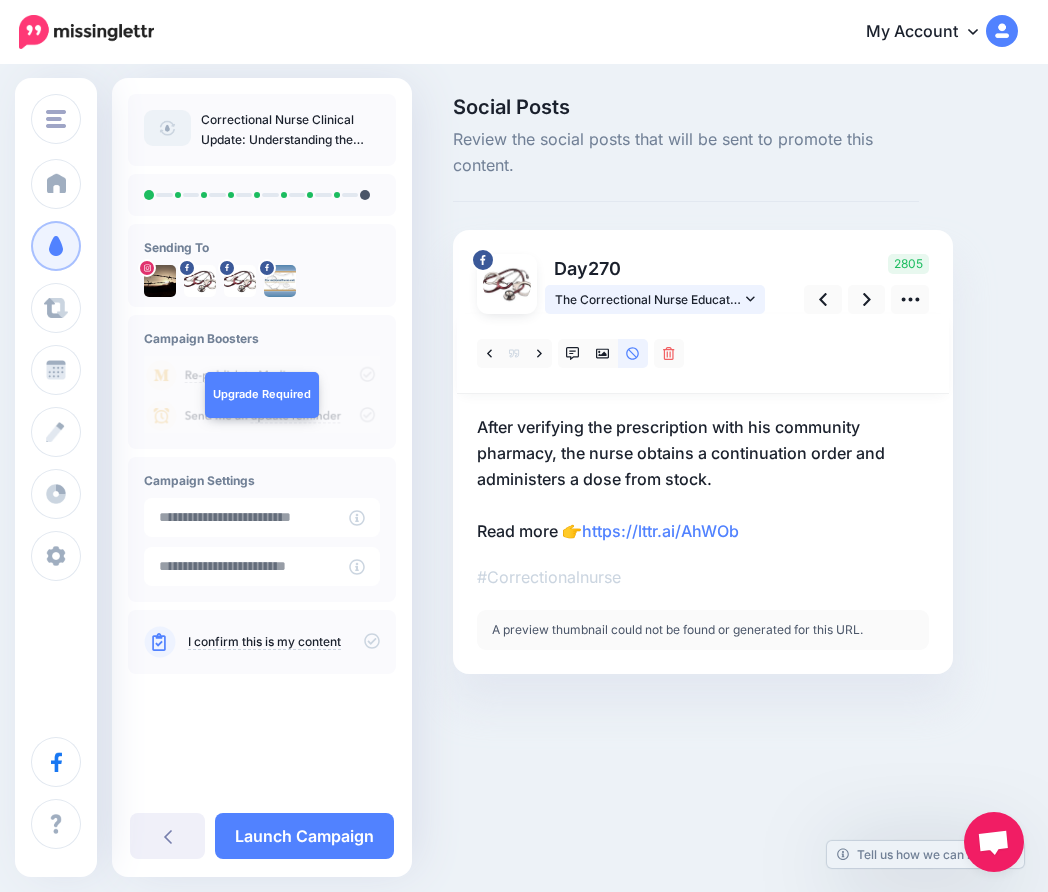 click 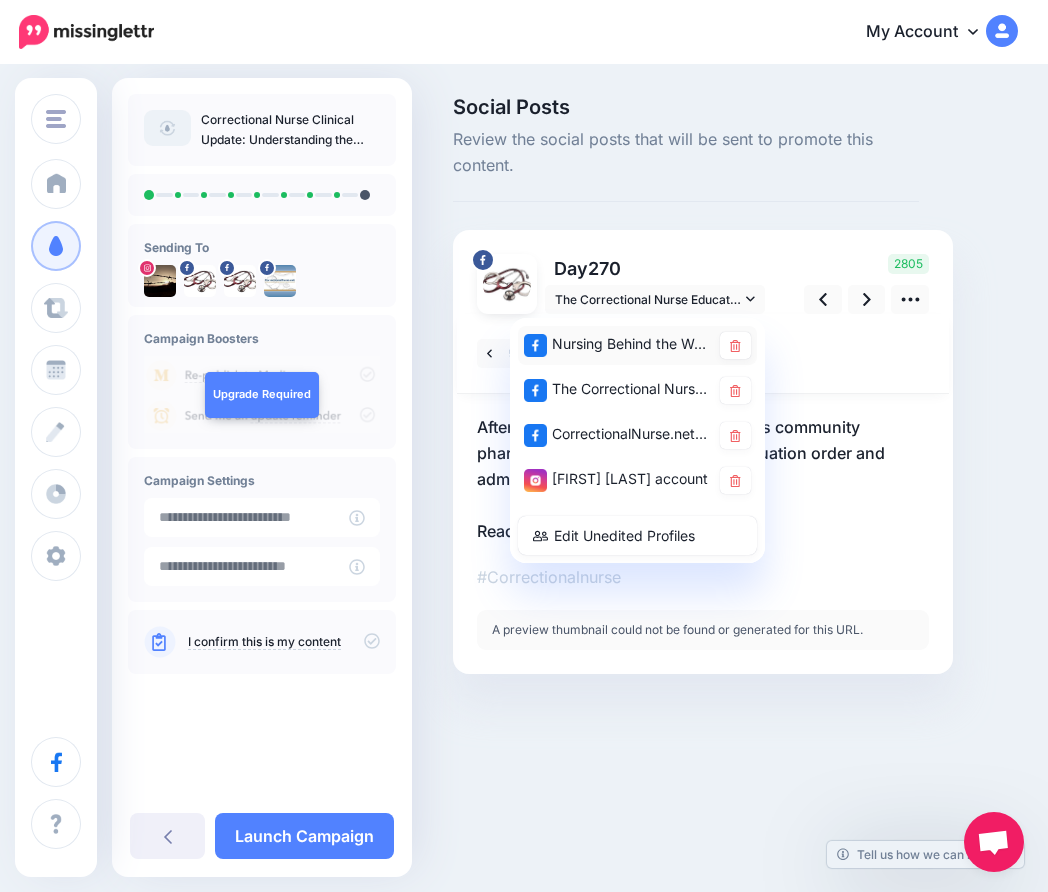 click on "Nursing Behind the Wall page" at bounding box center [617, 344] 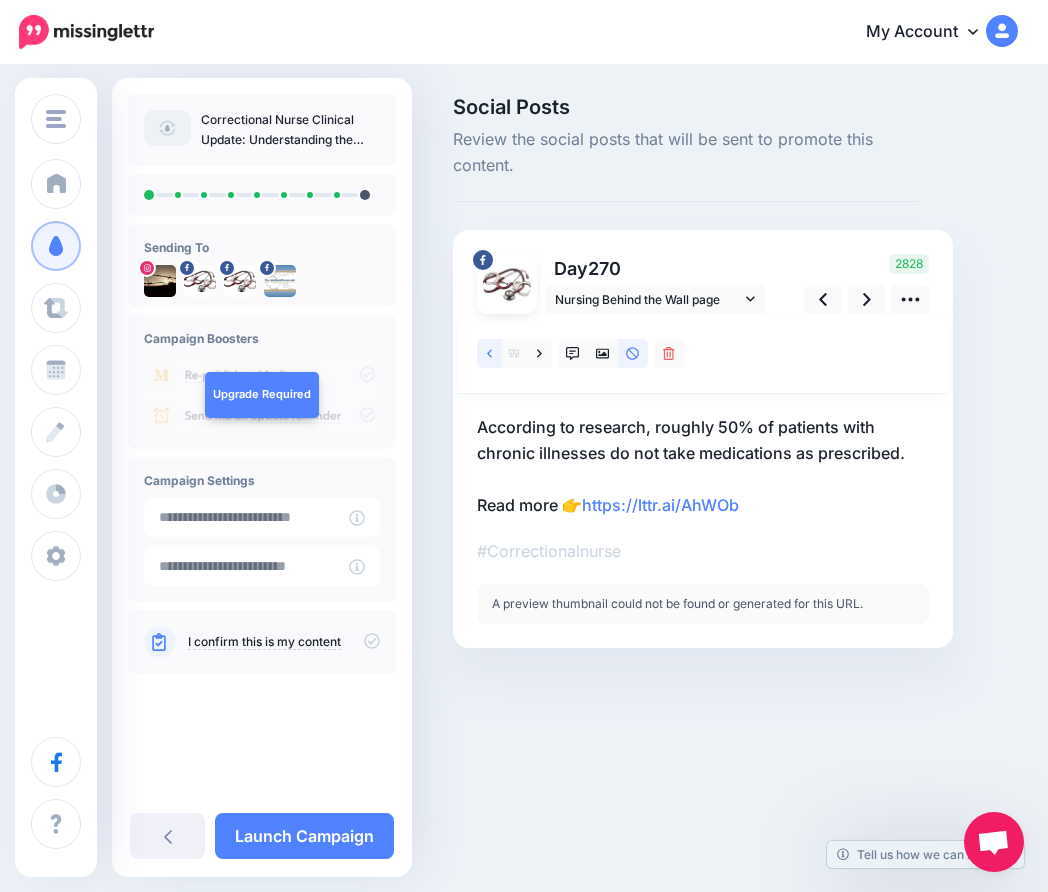 click 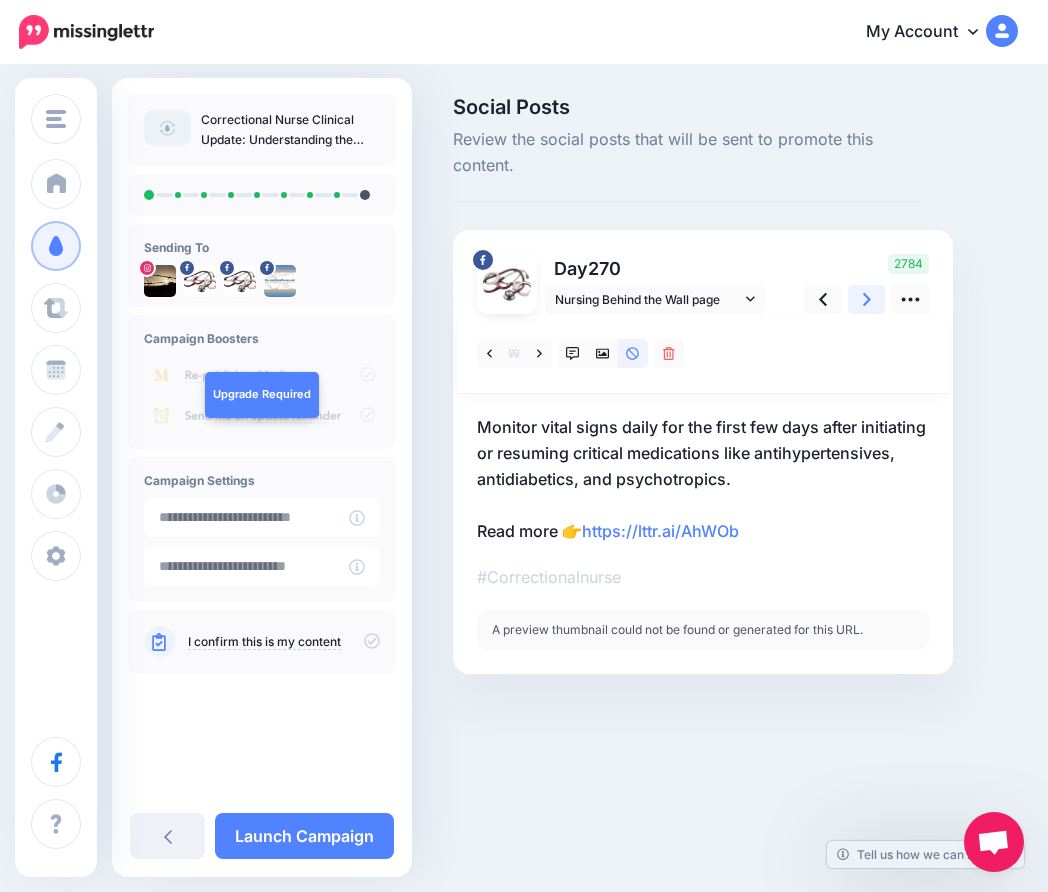 click 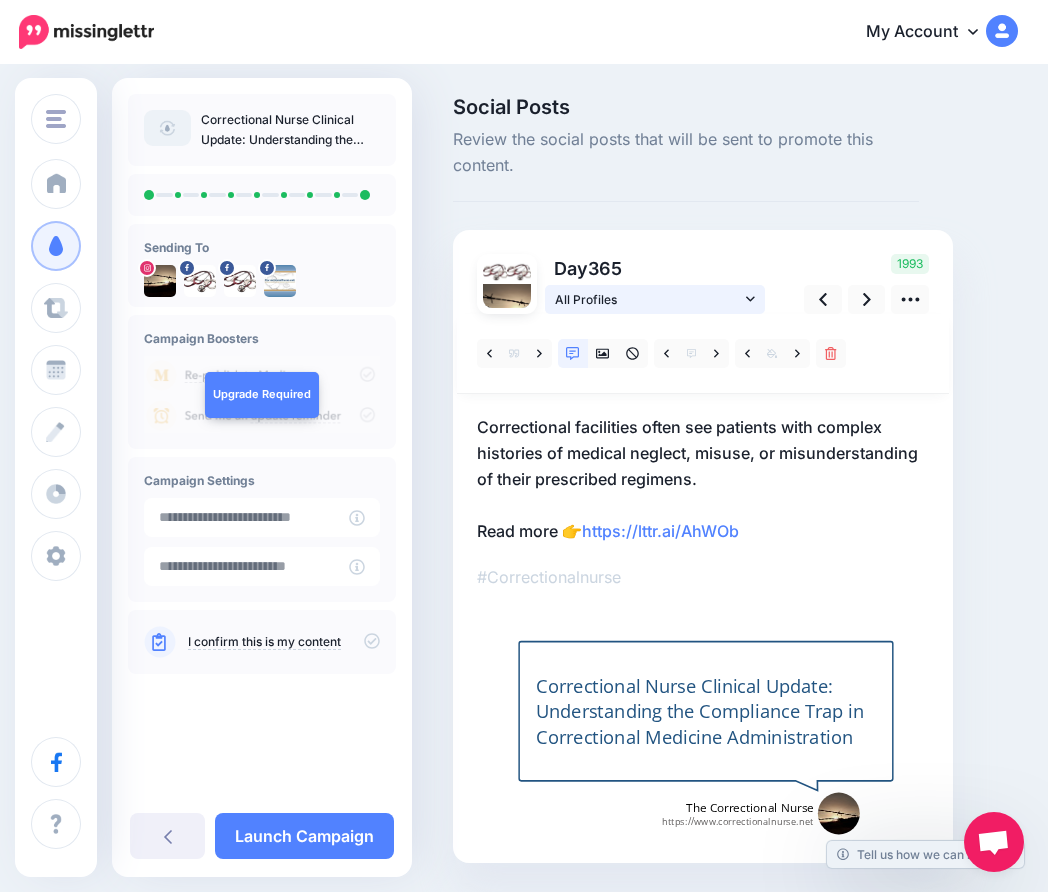 click on "All
Profiles" at bounding box center (648, 299) 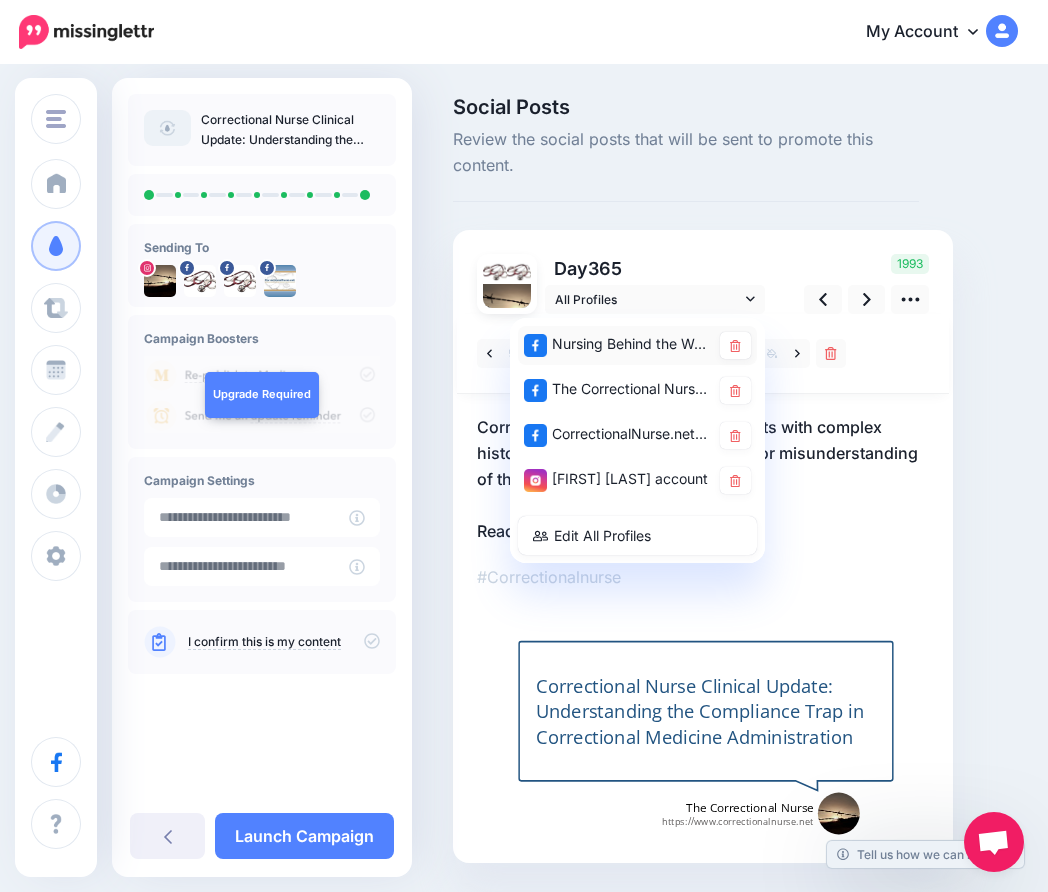 click on "Nursing Behind the Wall page" at bounding box center (617, 344) 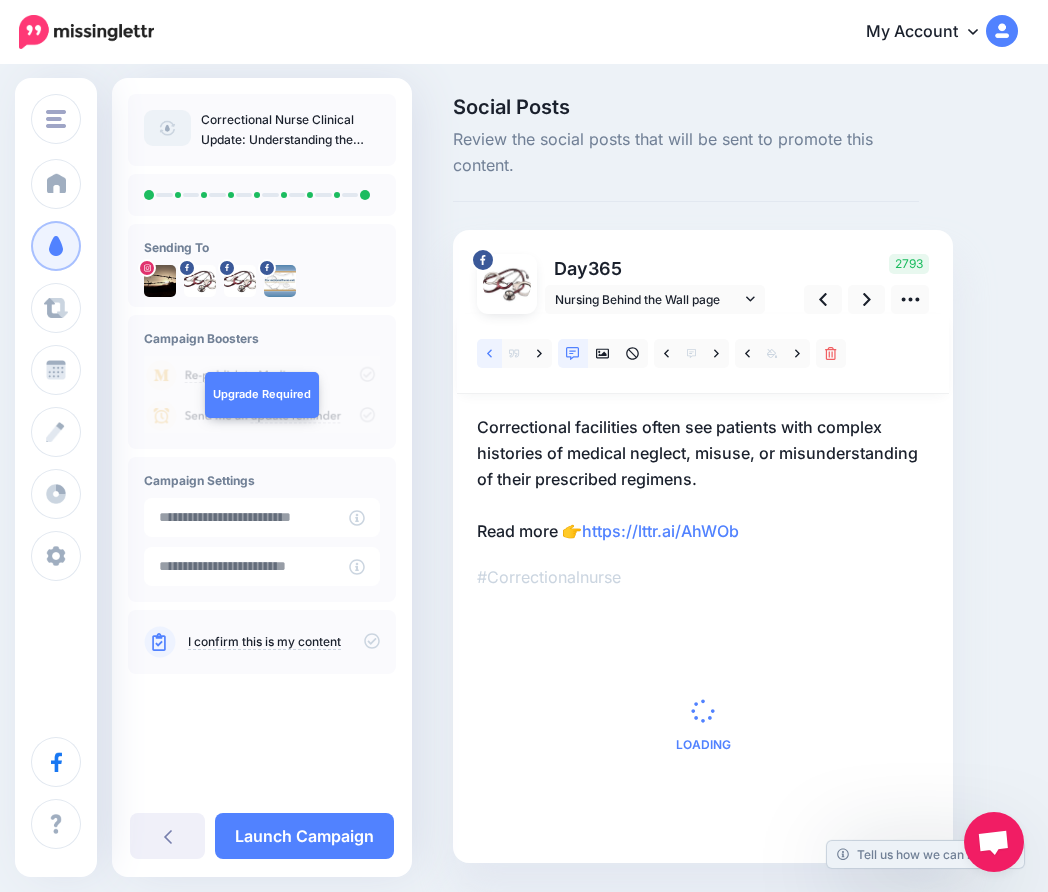 click at bounding box center [489, 353] 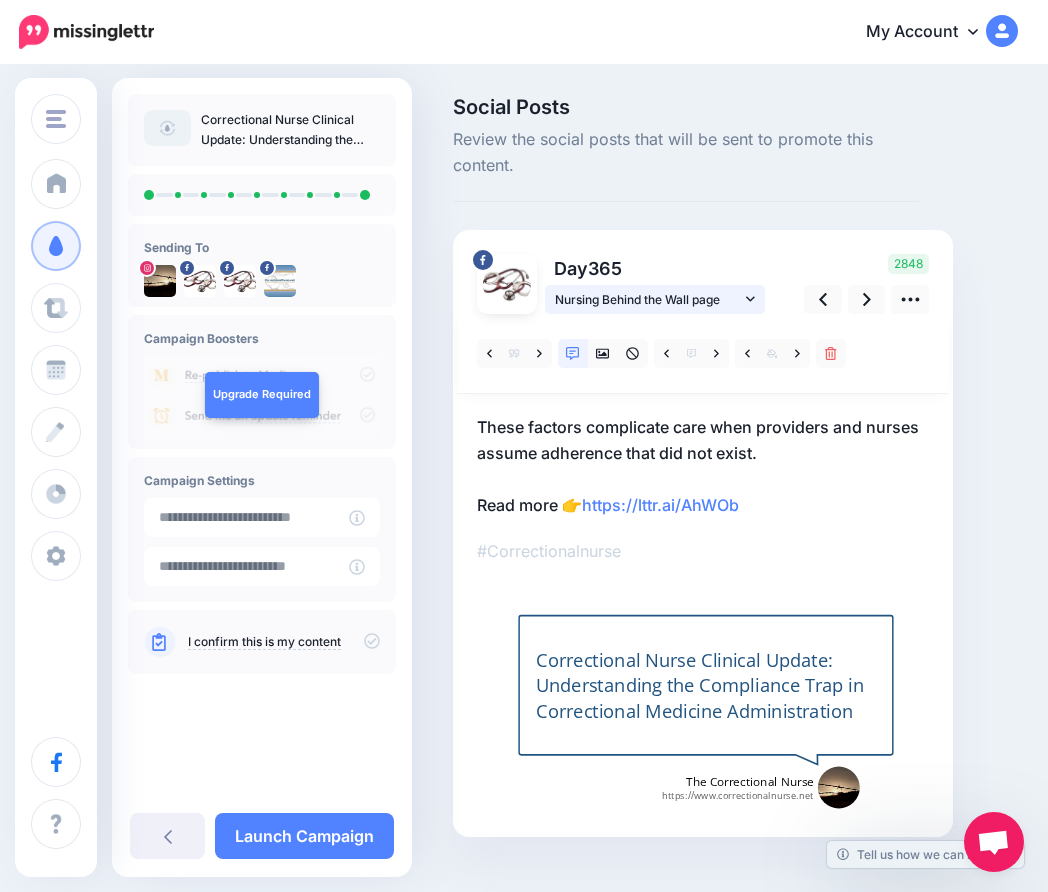 click on "Nursing Behind the Wall page" at bounding box center [648, 299] 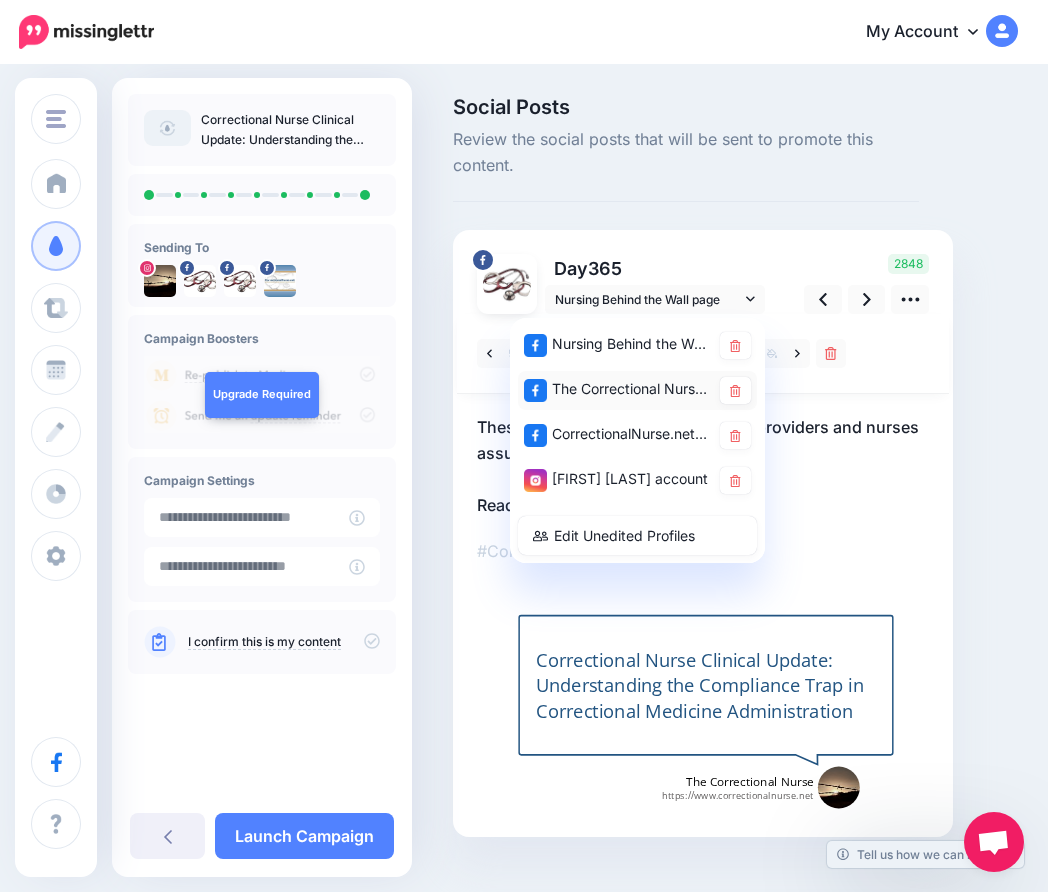 click on "The Correctional Nurse Educator page" at bounding box center (617, 389) 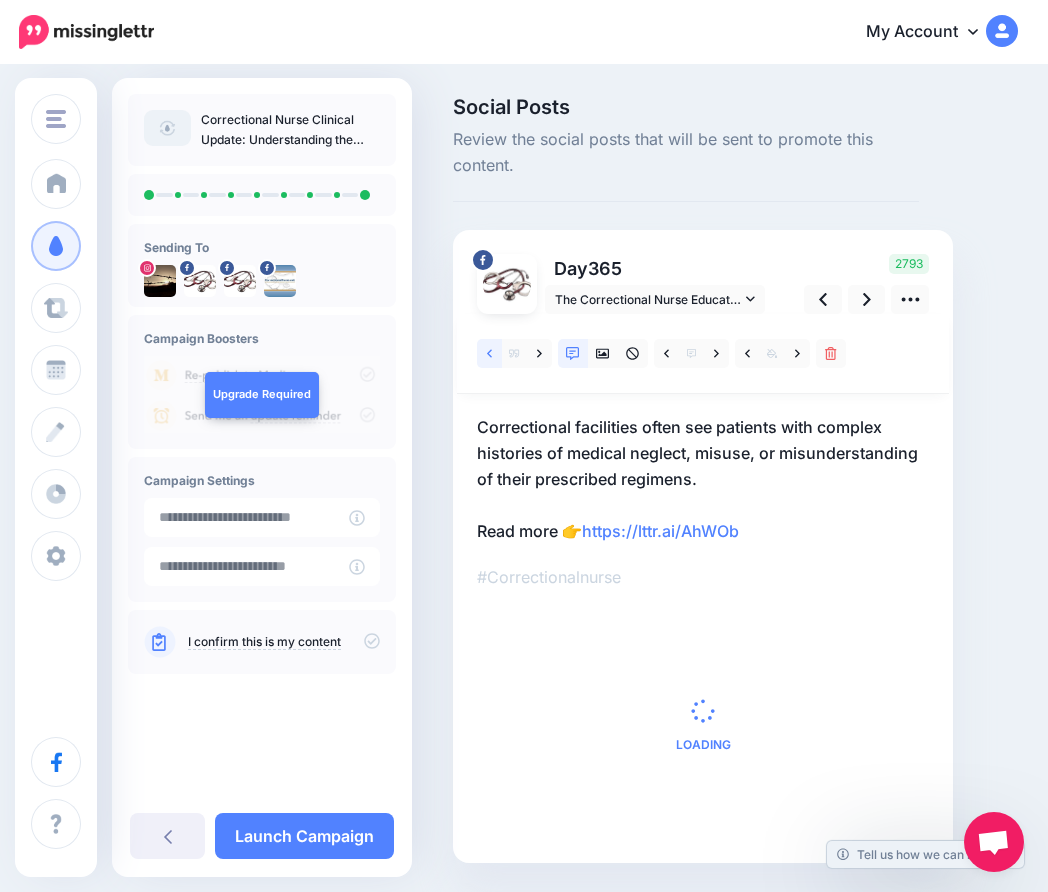 click 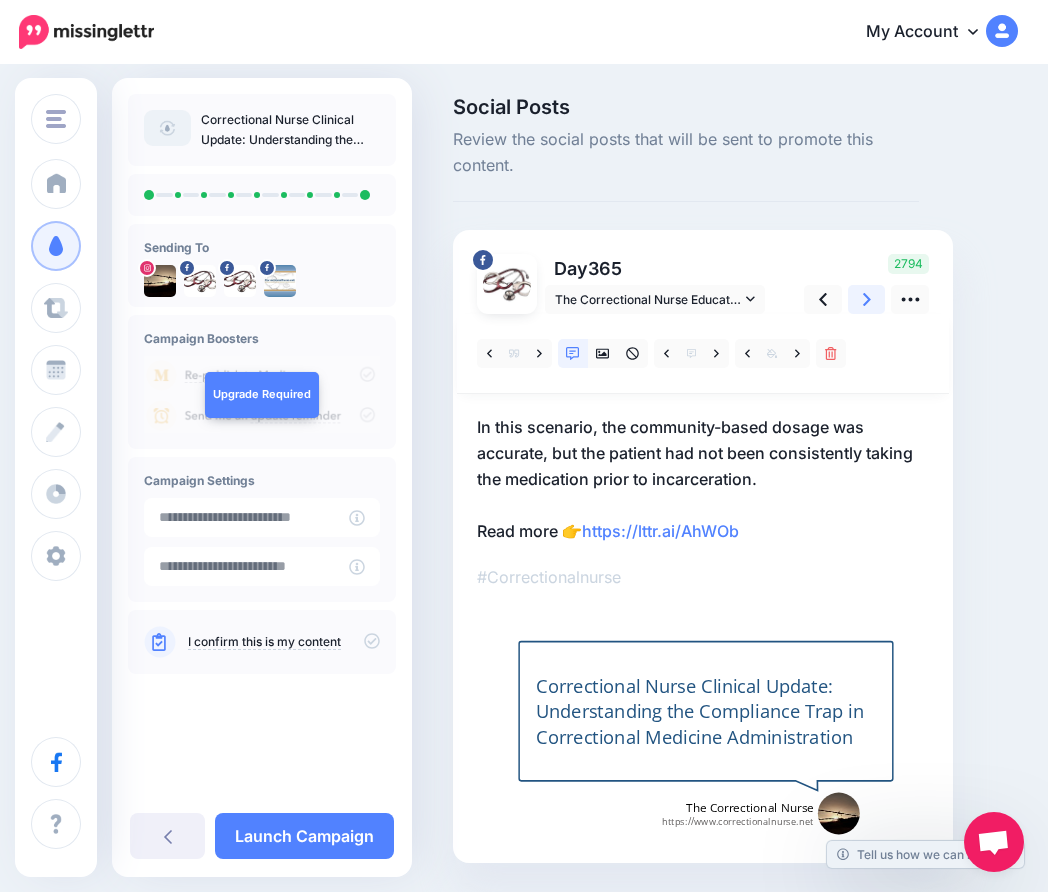 click at bounding box center (867, 299) 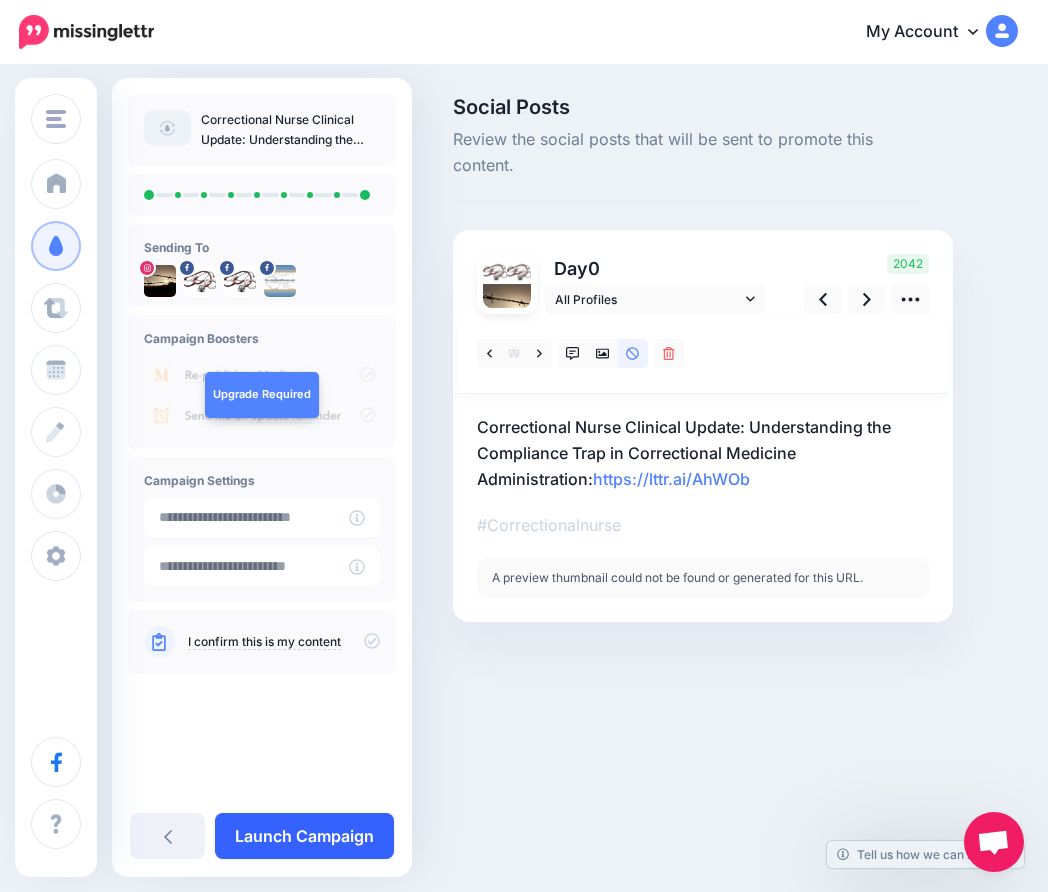 click on "Launch Campaign" at bounding box center [304, 836] 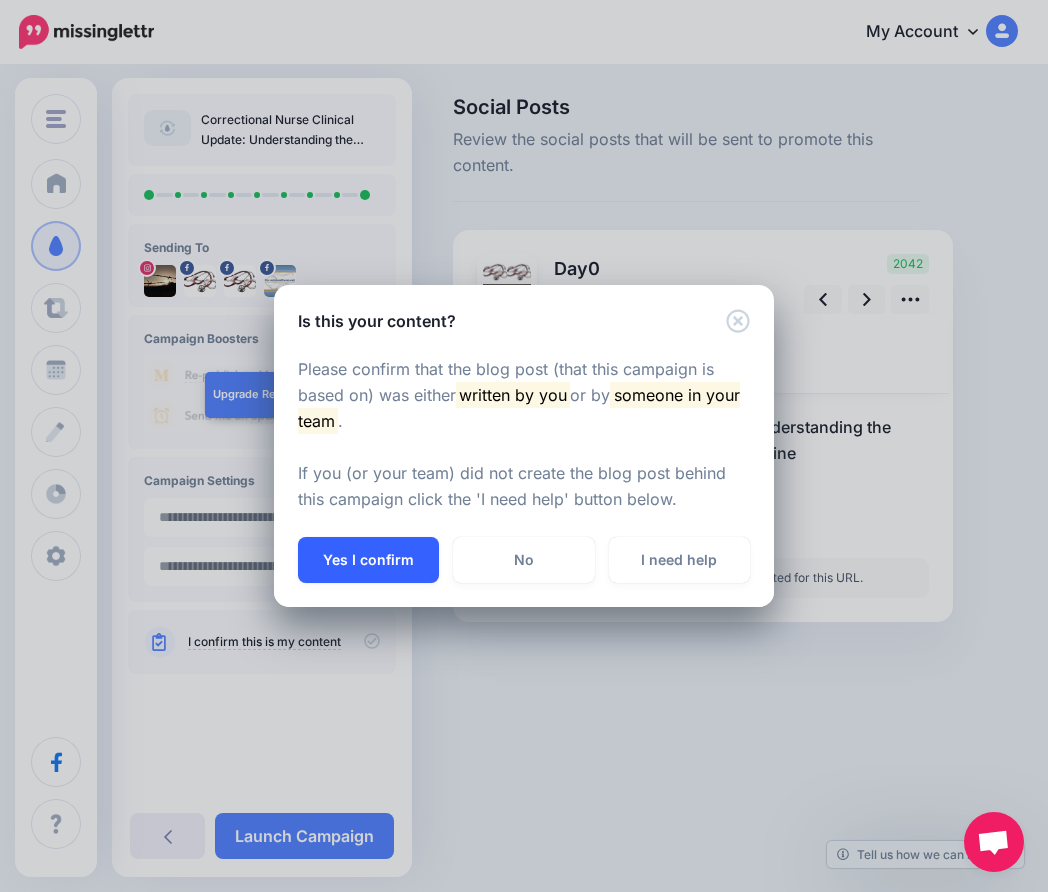 click on "Yes I confirm" at bounding box center (368, 560) 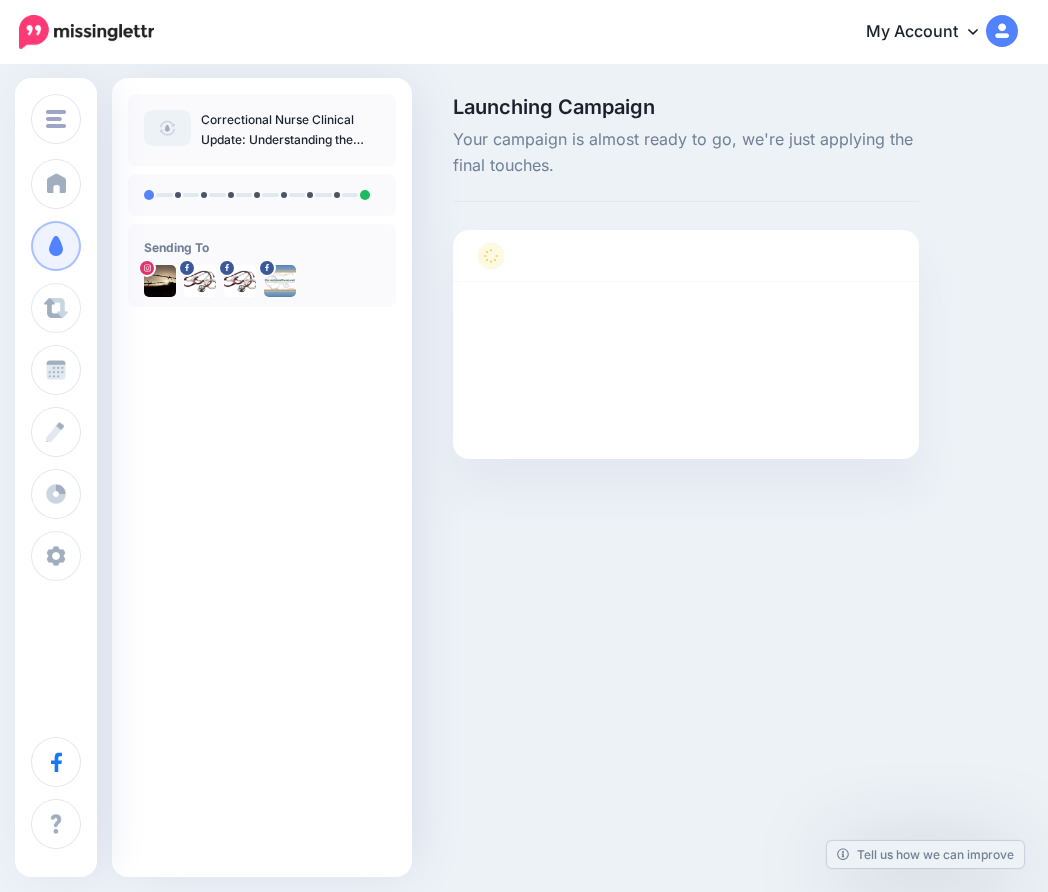 scroll, scrollTop: 0, scrollLeft: 0, axis: both 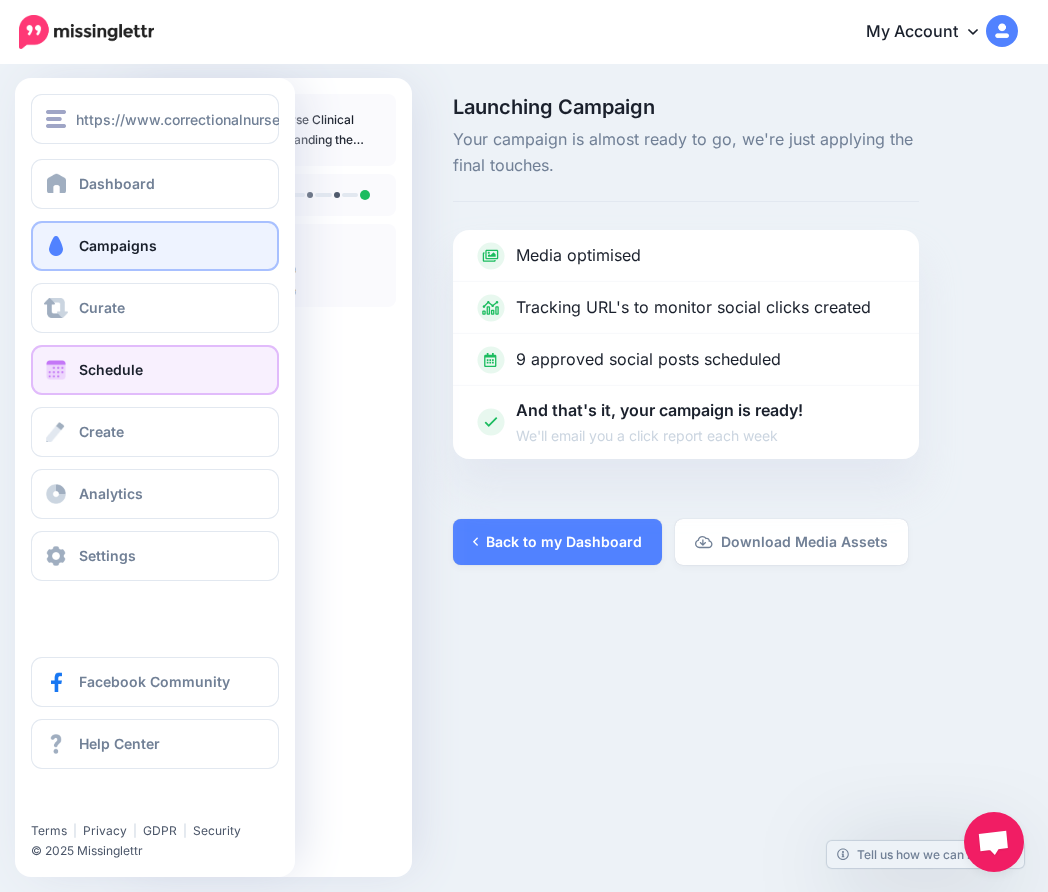 click at bounding box center [56, 370] 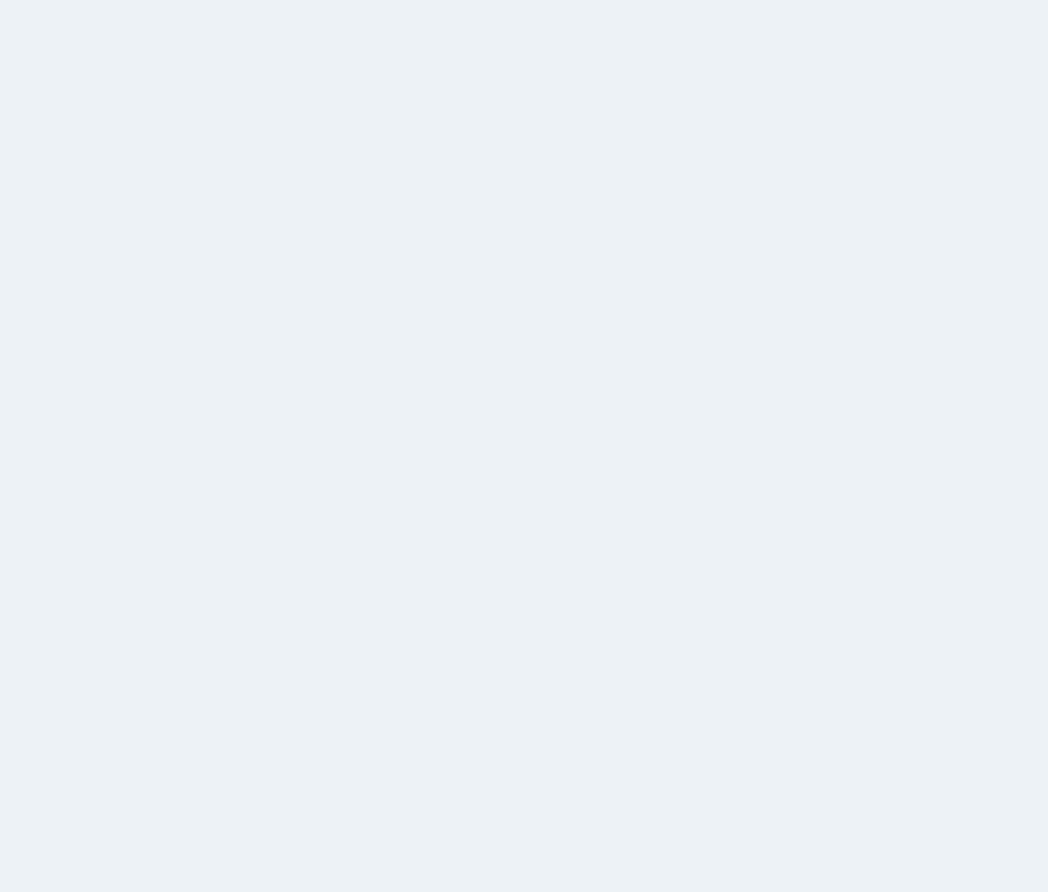 scroll, scrollTop: 0, scrollLeft: 0, axis: both 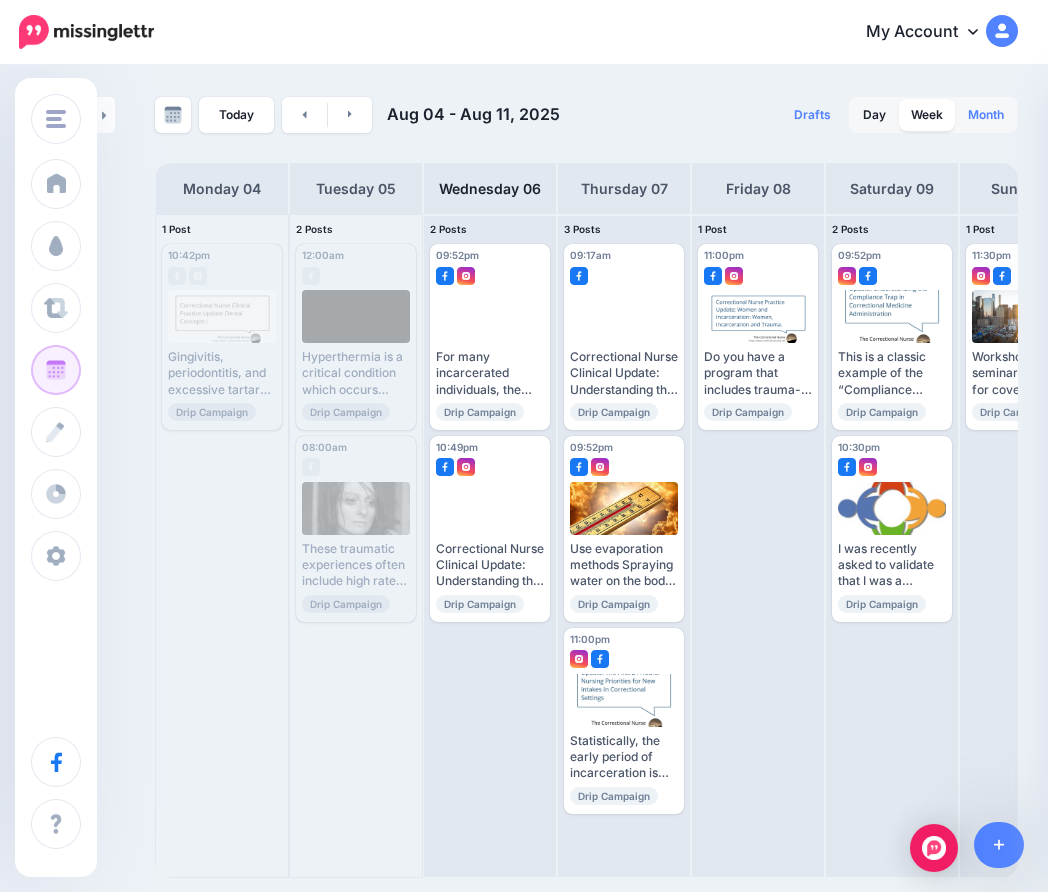 click on "Month" at bounding box center (986, 115) 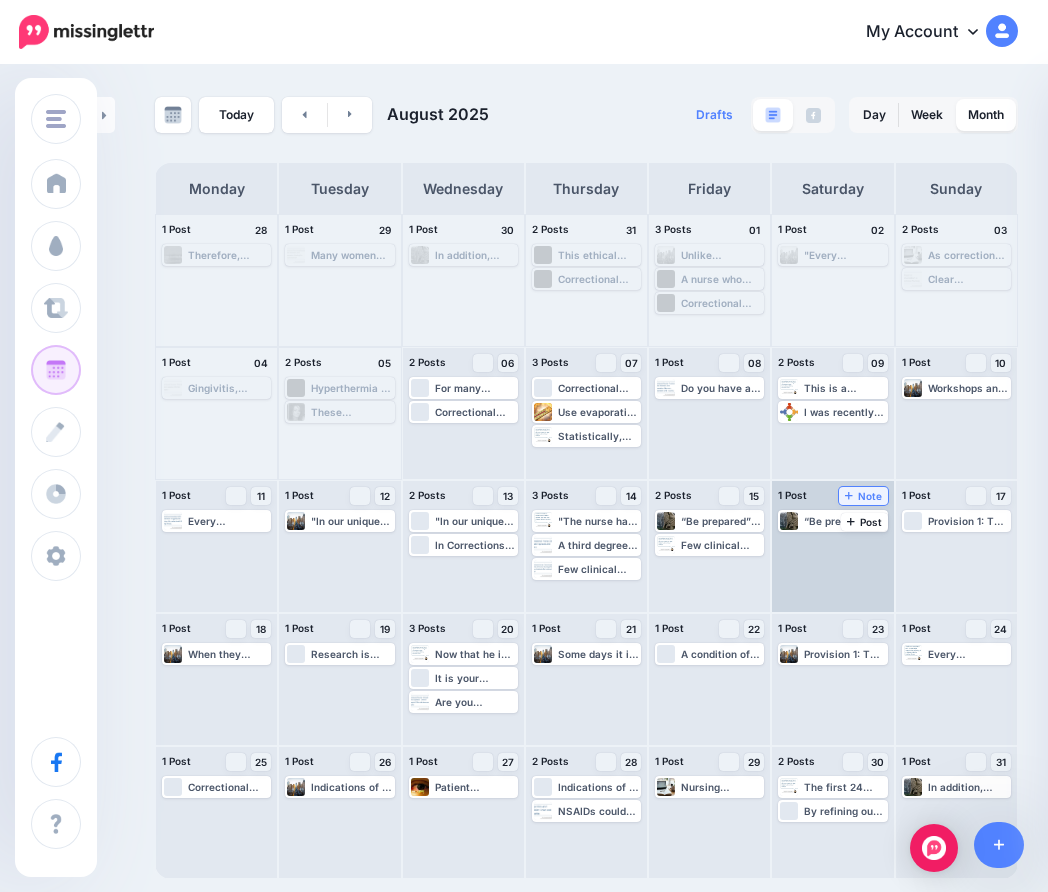 scroll, scrollTop: 0, scrollLeft: 0, axis: both 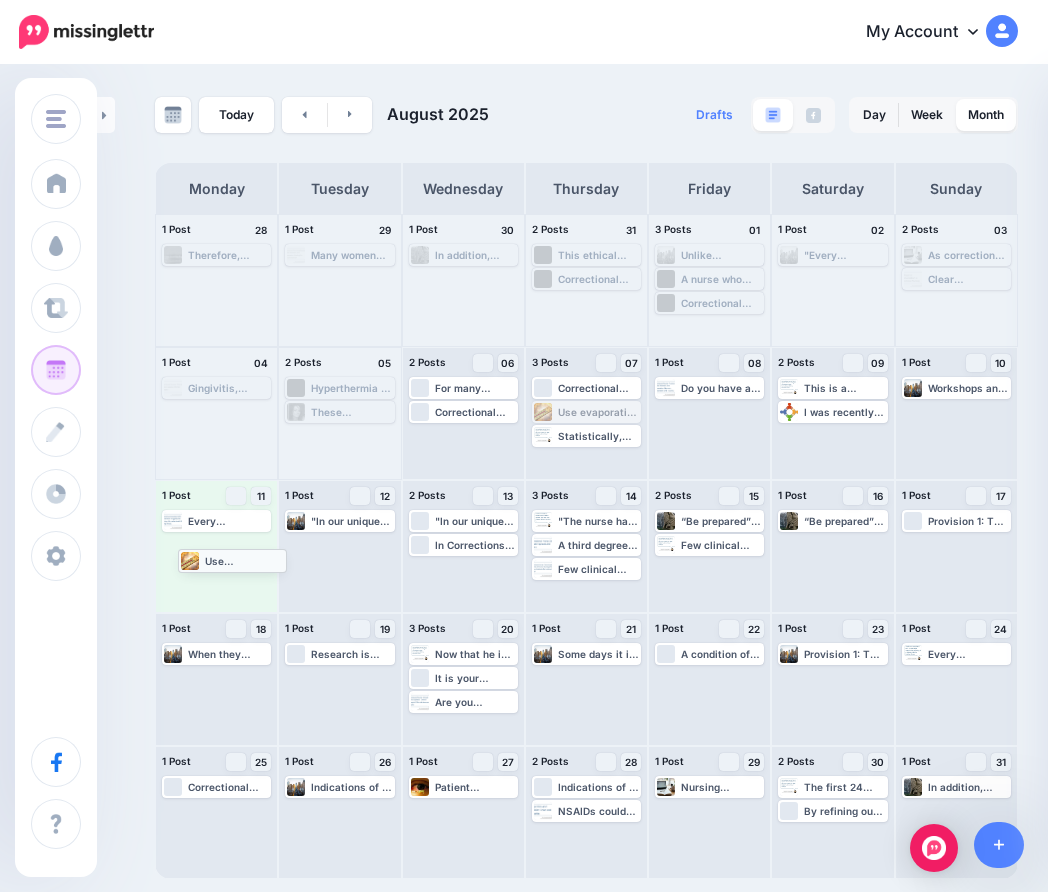 drag, startPoint x: 596, startPoint y: 408, endPoint x: 242, endPoint y: 556, distance: 383.6926 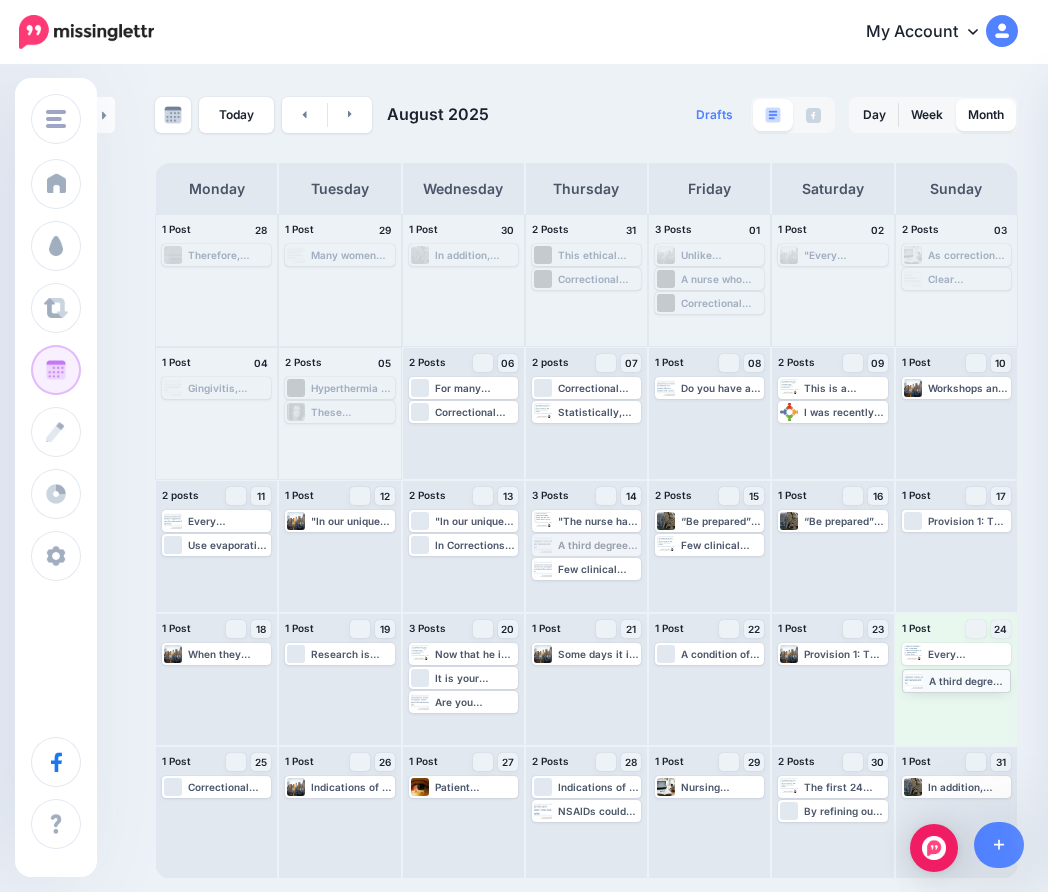 drag, startPoint x: 616, startPoint y: 540, endPoint x: 986, endPoint y: 675, distance: 393.8591 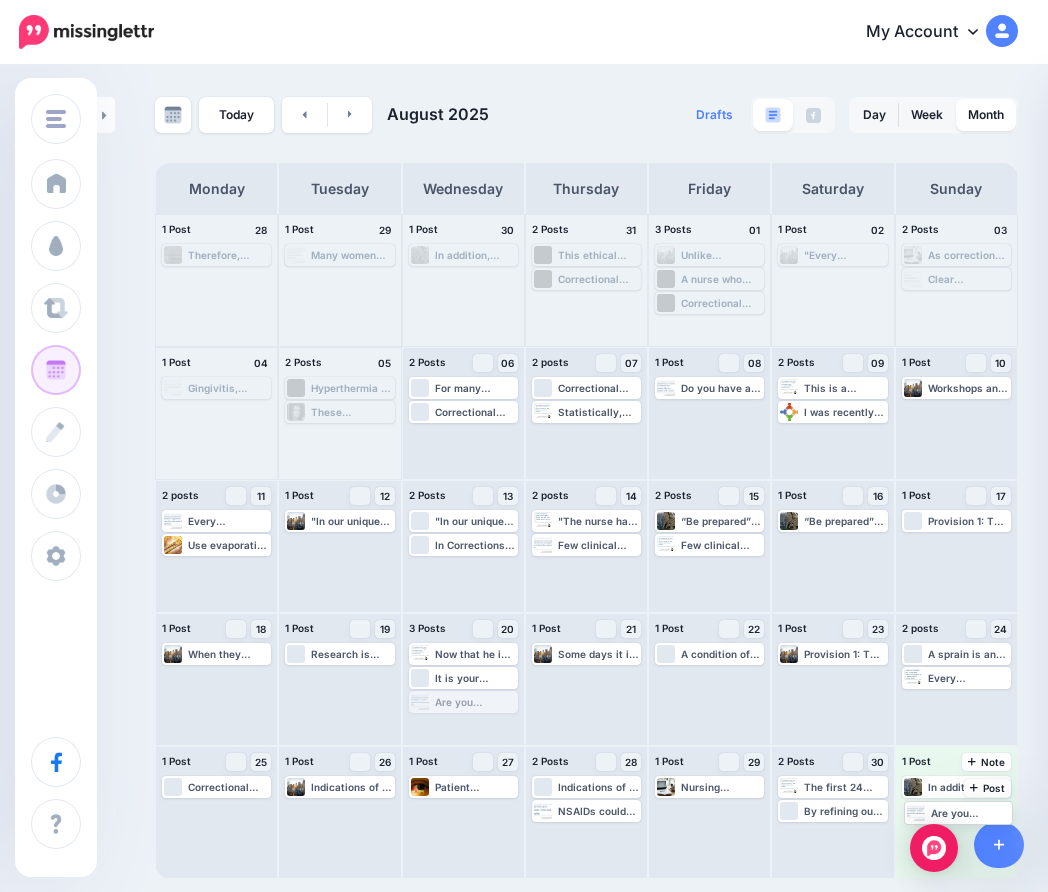 drag, startPoint x: 475, startPoint y: 698, endPoint x: 970, endPoint y: 805, distance: 506.43262 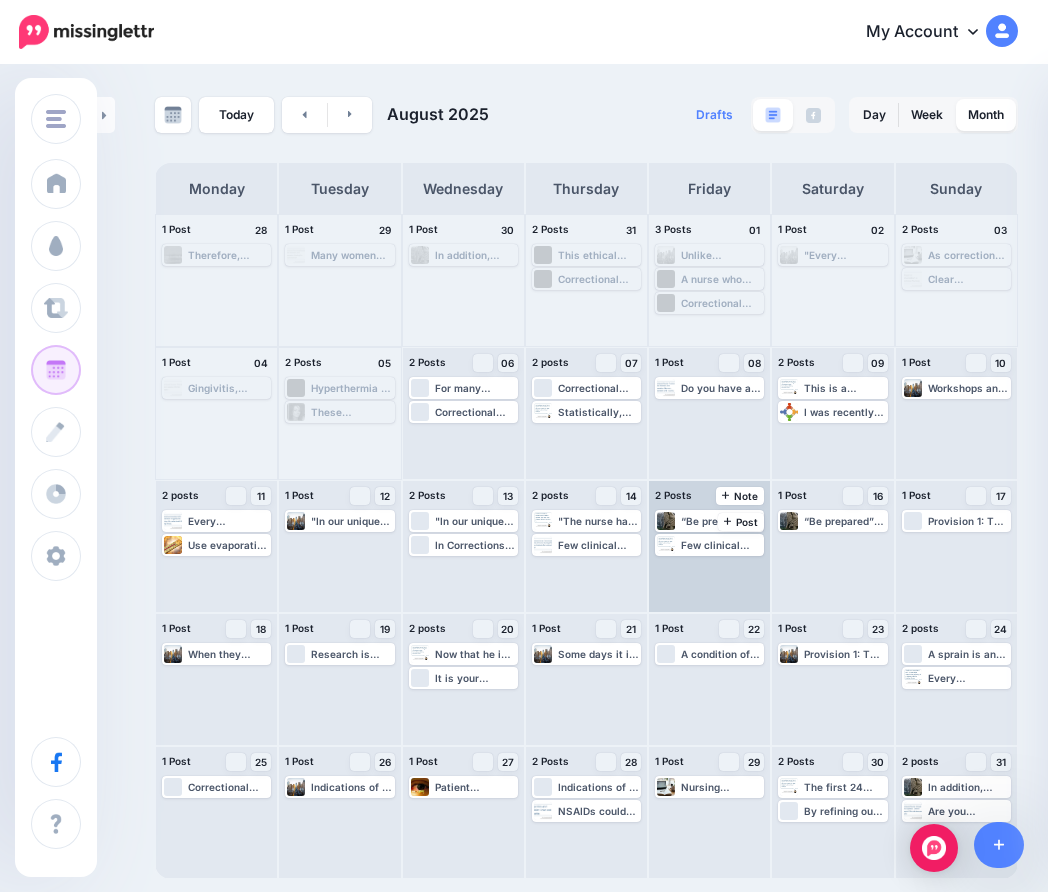 scroll, scrollTop: 0, scrollLeft: 0, axis: both 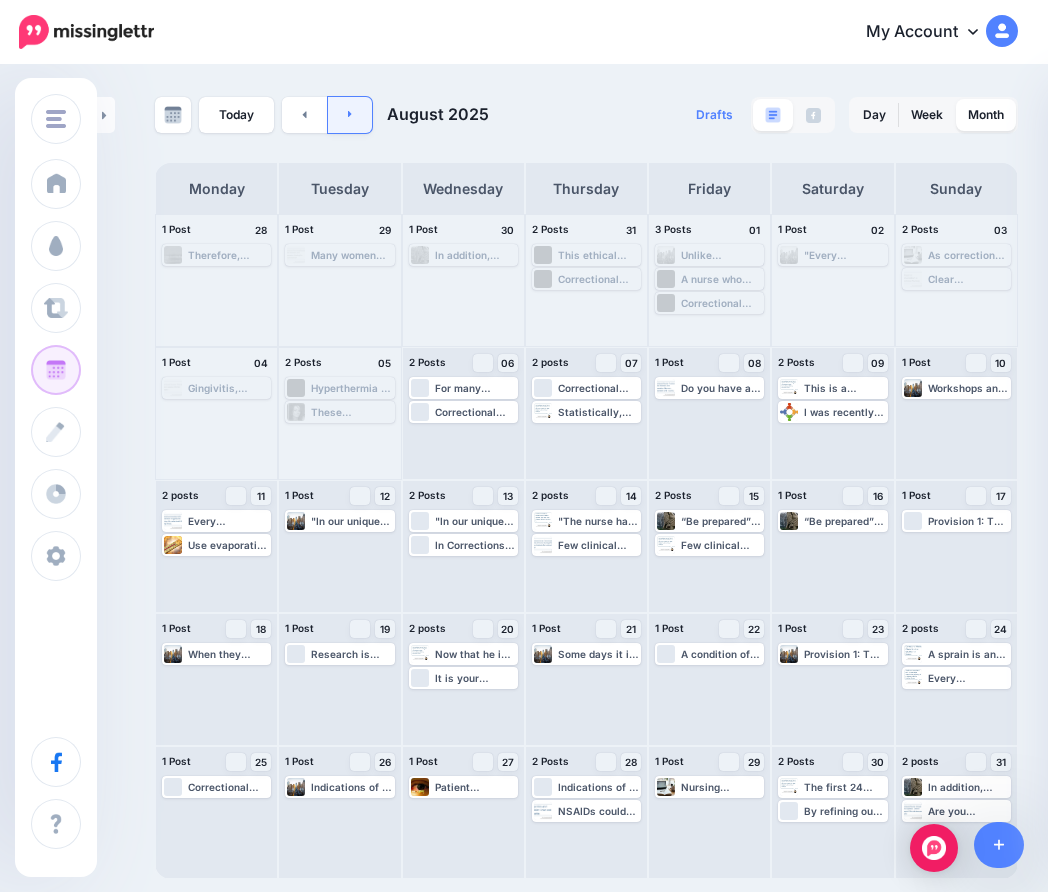 click at bounding box center [350, 115] 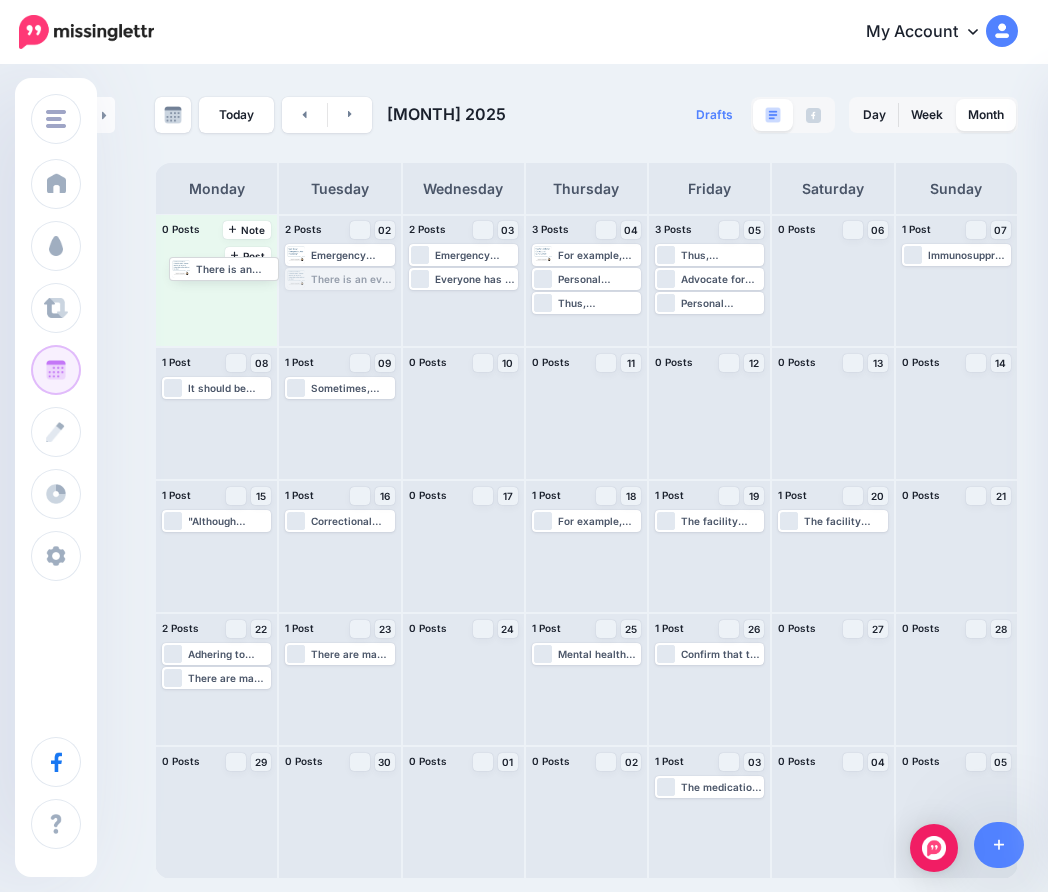 drag, startPoint x: 349, startPoint y: 279, endPoint x: 232, endPoint y: 269, distance: 117.426575 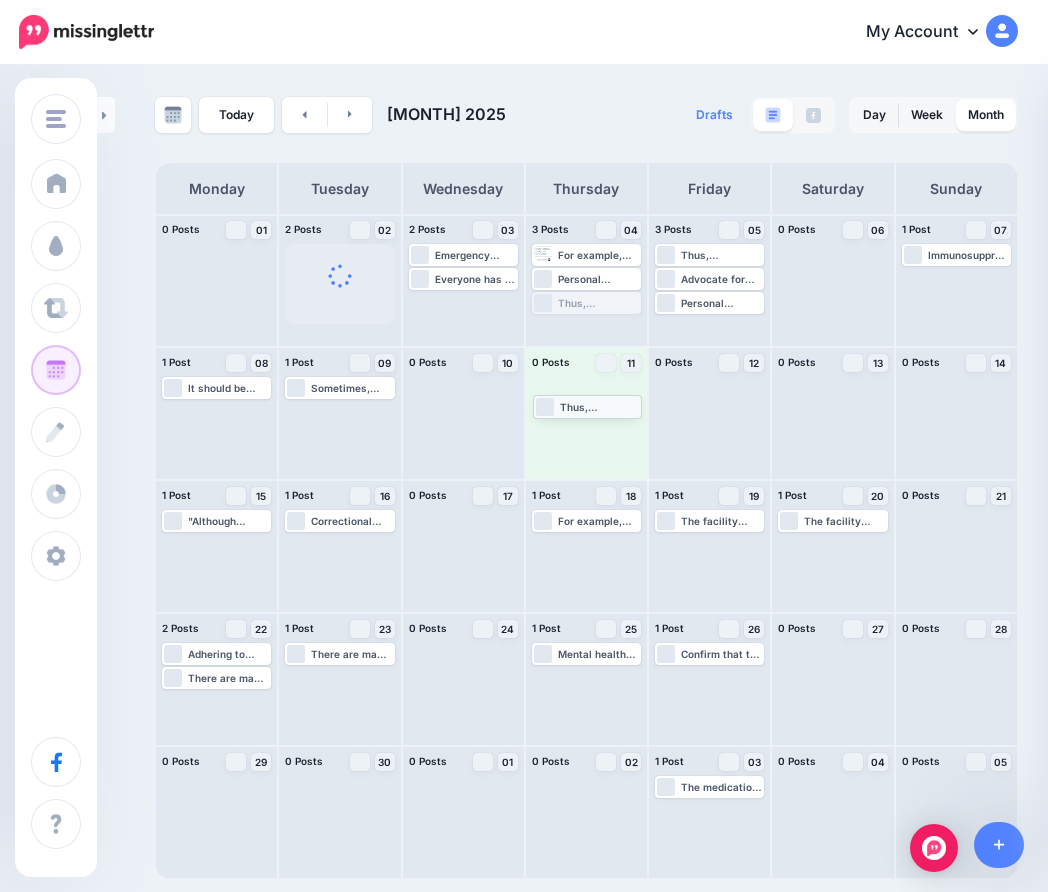 drag, startPoint x: 566, startPoint y: 305, endPoint x: 567, endPoint y: 408, distance: 103.00485 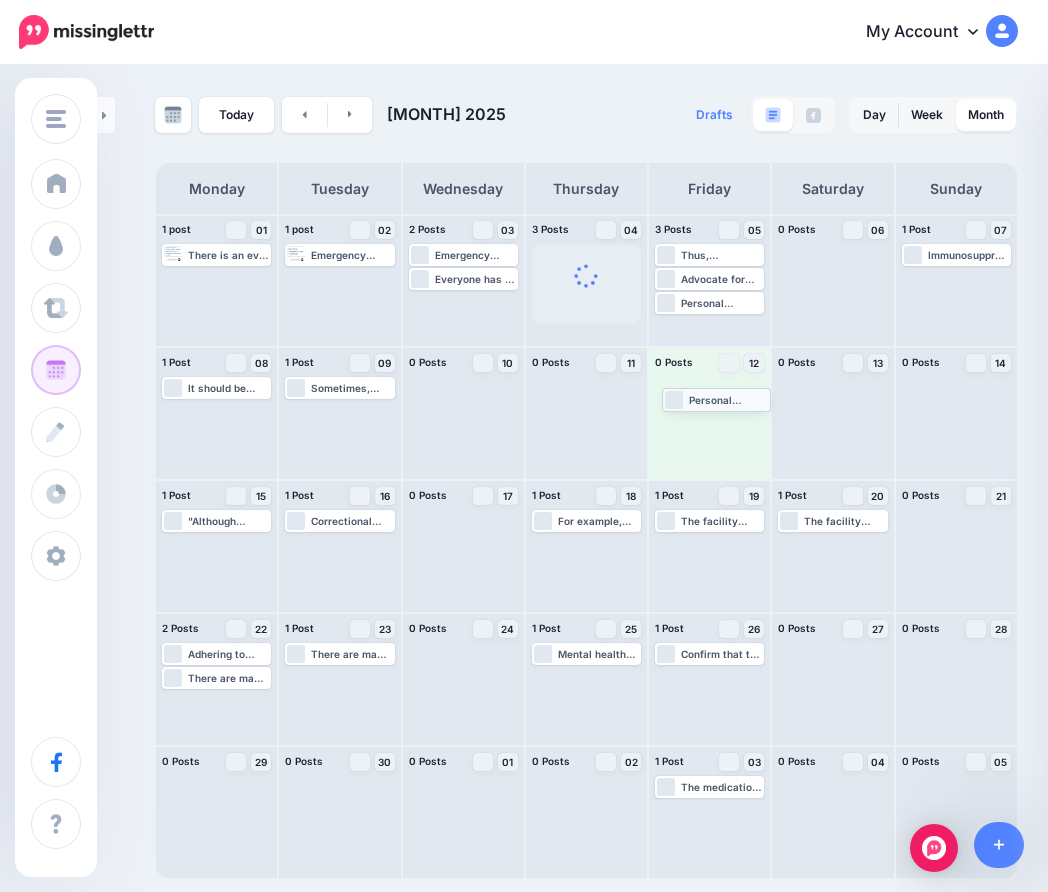 drag, startPoint x: 584, startPoint y: 274, endPoint x: 714, endPoint y: 394, distance: 176.91806 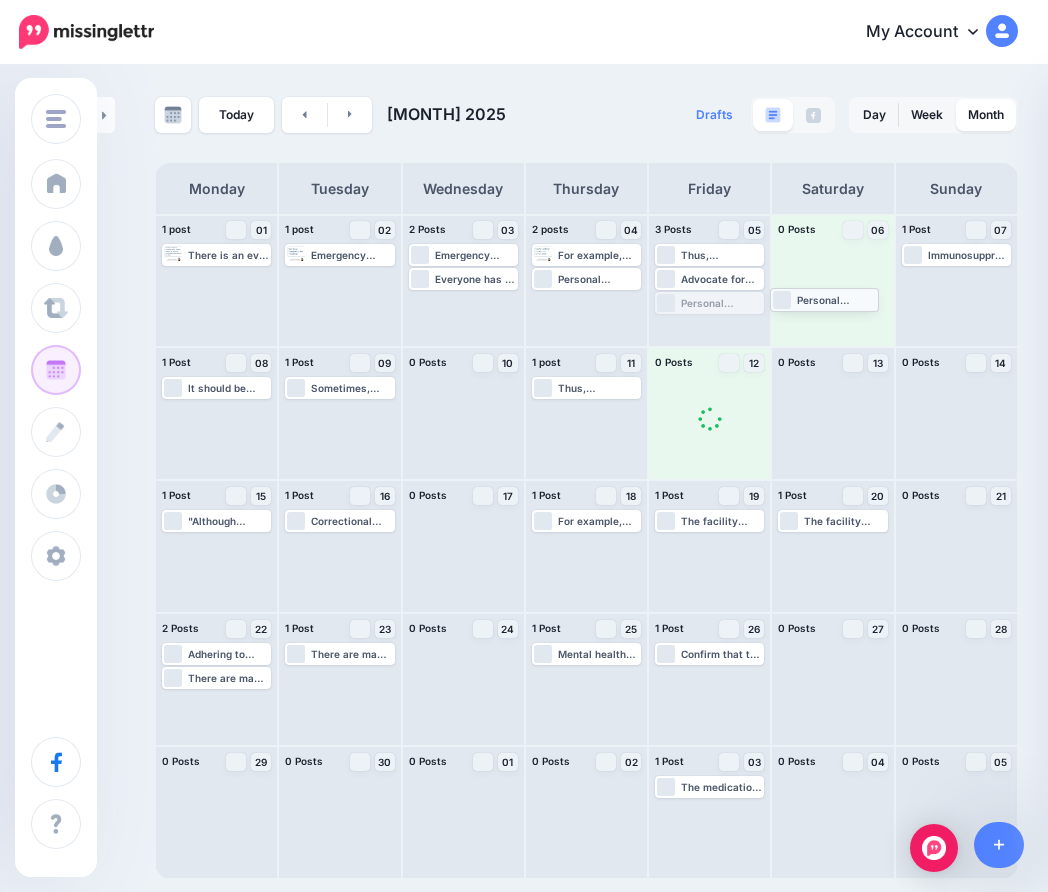 drag, startPoint x: 718, startPoint y: 302, endPoint x: 833, endPoint y: 298, distance: 115.06954 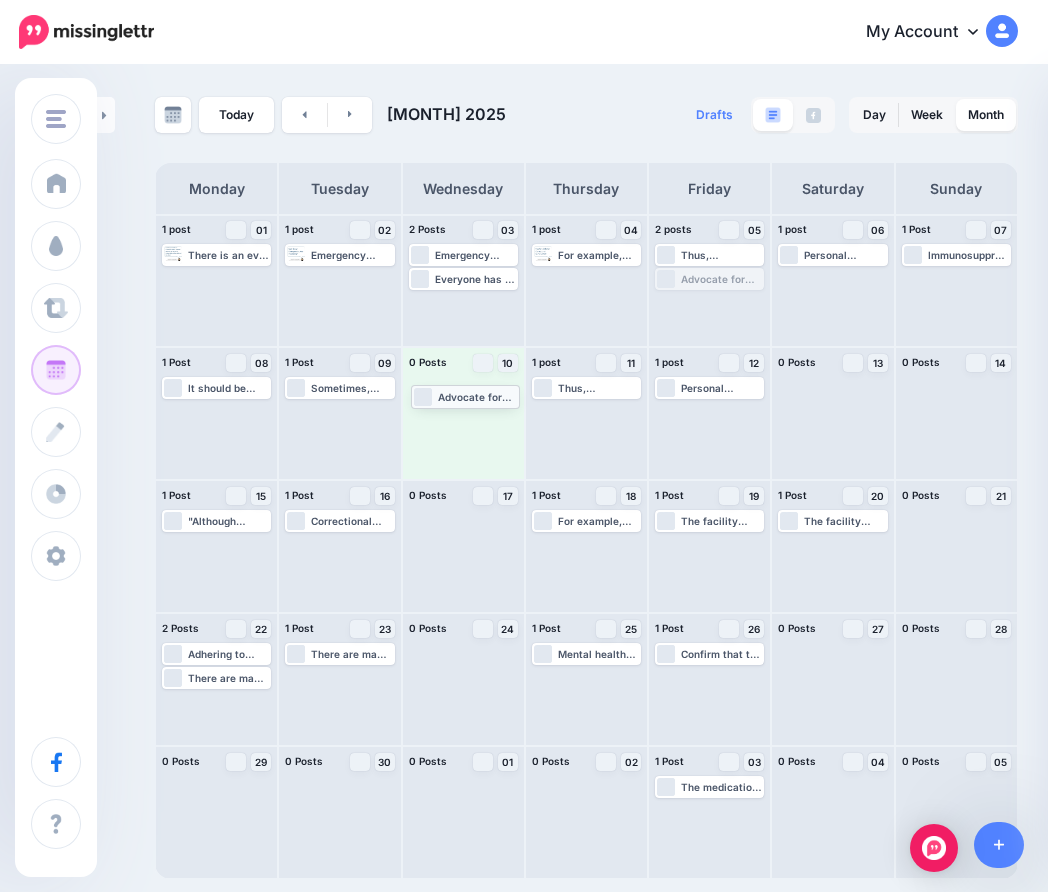drag, startPoint x: 716, startPoint y: 277, endPoint x: 474, endPoint y: 394, distance: 268.7992 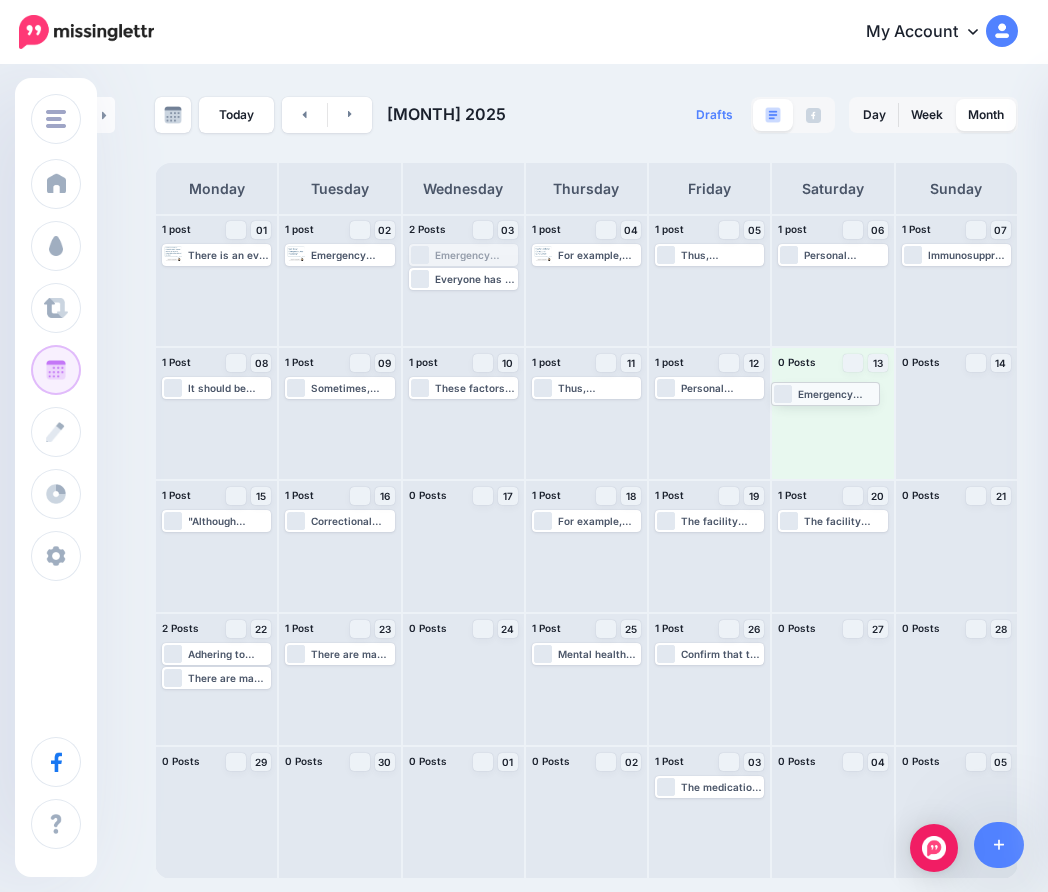 drag, startPoint x: 458, startPoint y: 249, endPoint x: 820, endPoint y: 387, distance: 387.41193 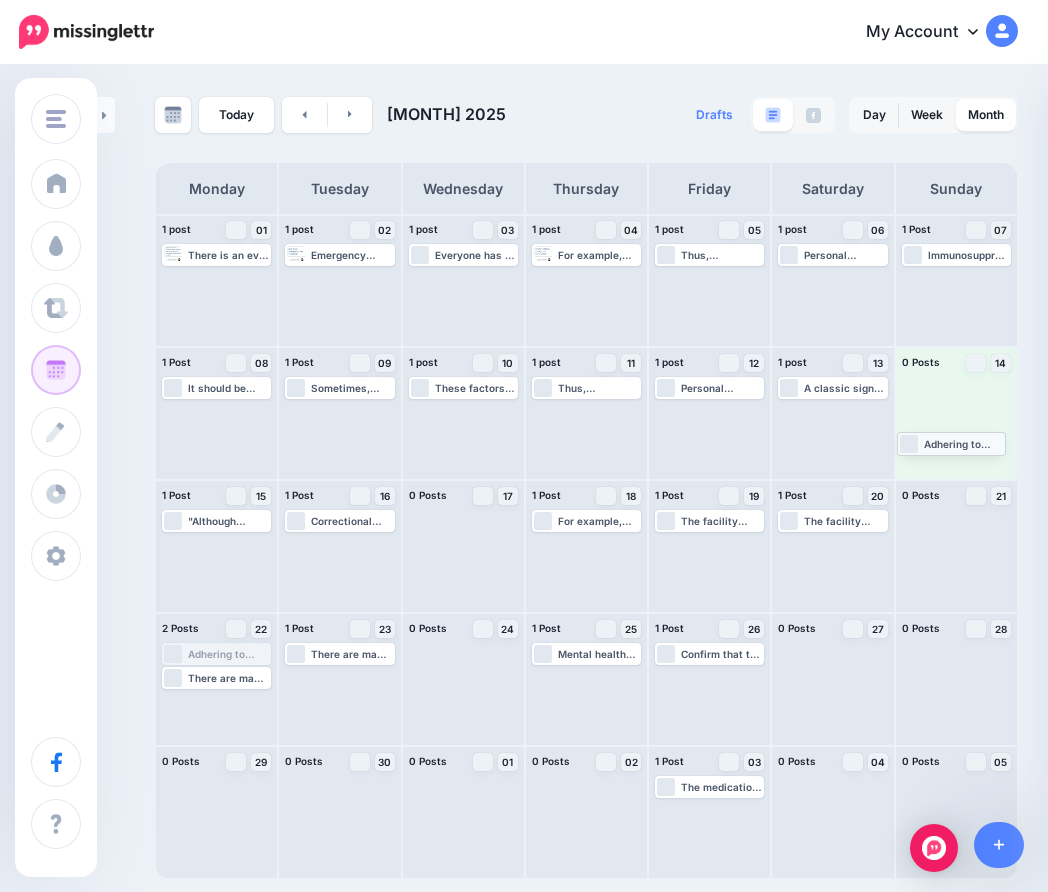 drag, startPoint x: 207, startPoint y: 653, endPoint x: 942, endPoint y: 442, distance: 764.6869 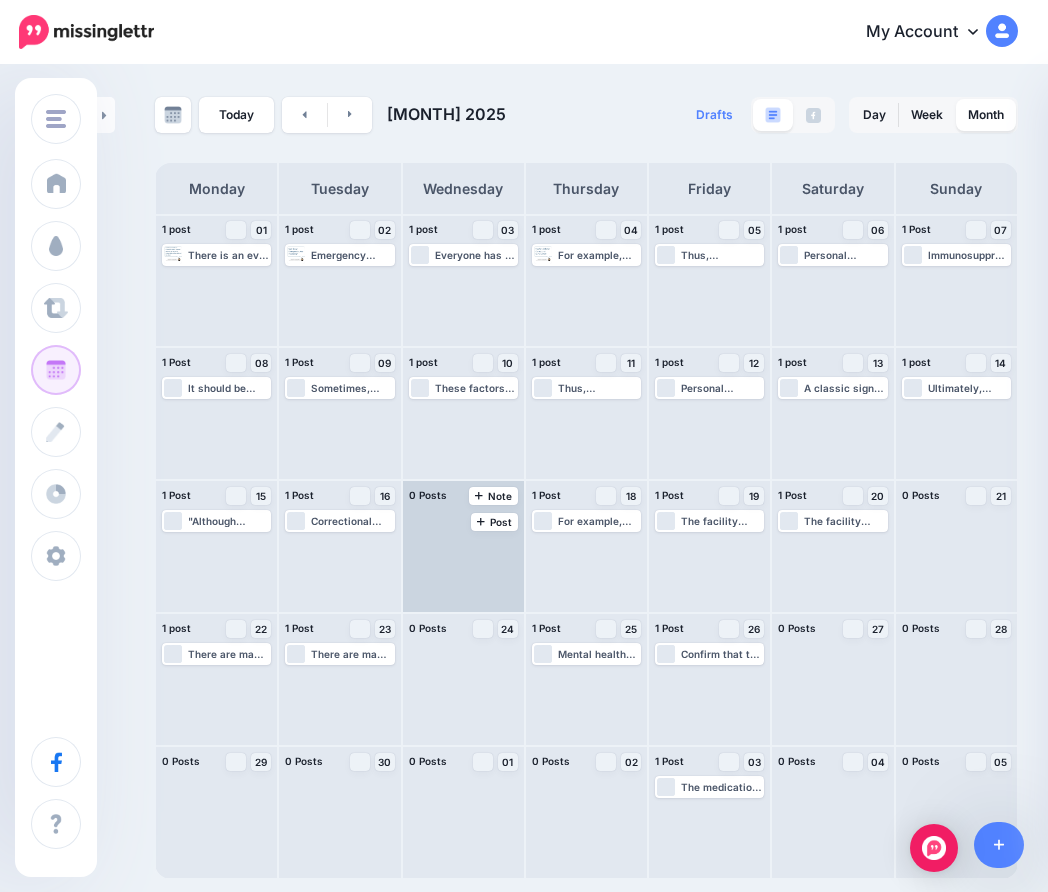 scroll, scrollTop: 0, scrollLeft: 0, axis: both 